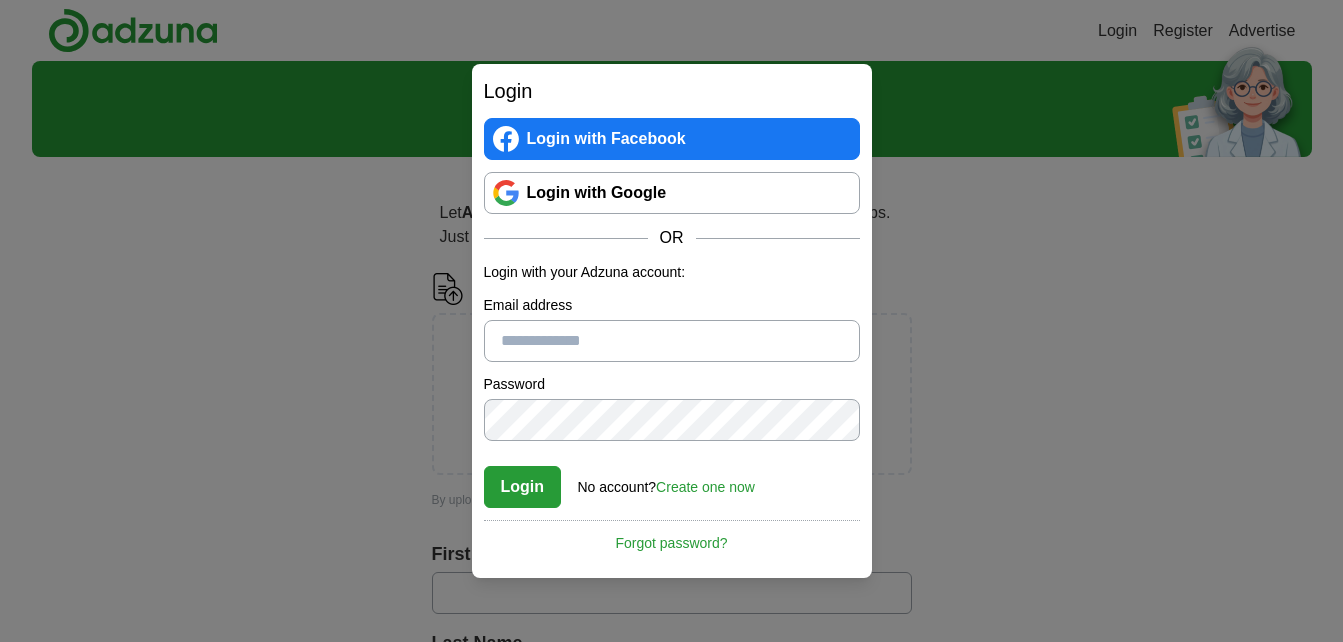 scroll, scrollTop: 0, scrollLeft: 0, axis: both 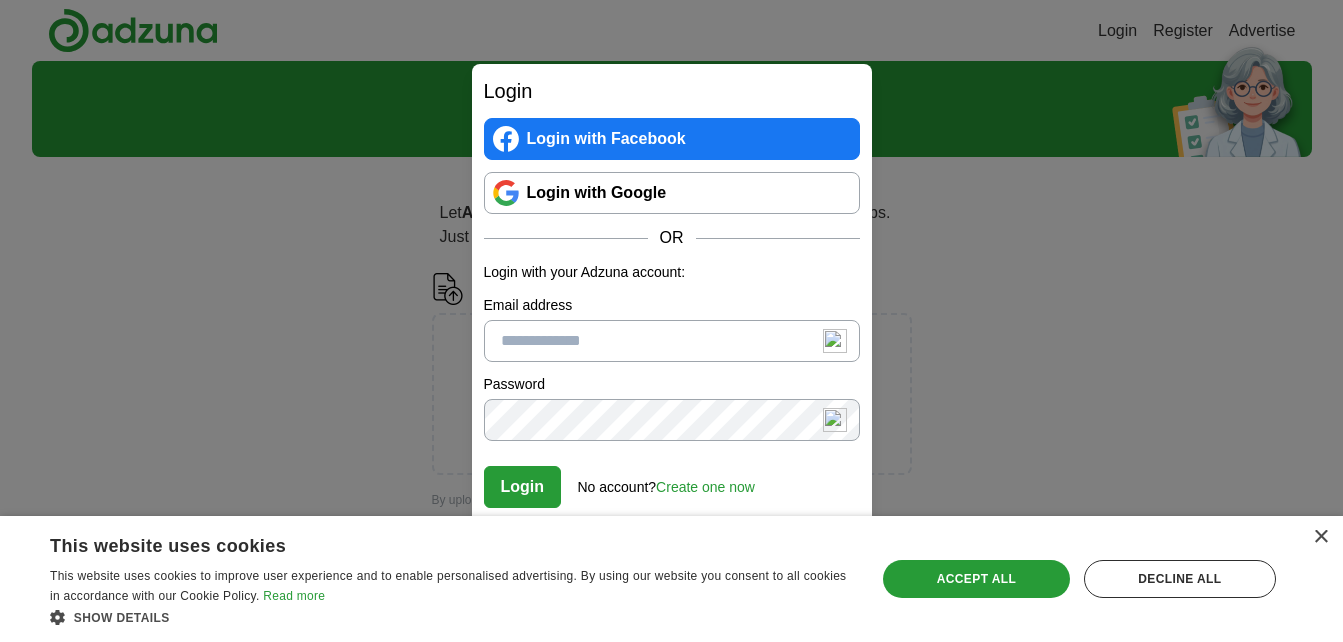 click on "Login with Facebook" at bounding box center [672, 139] 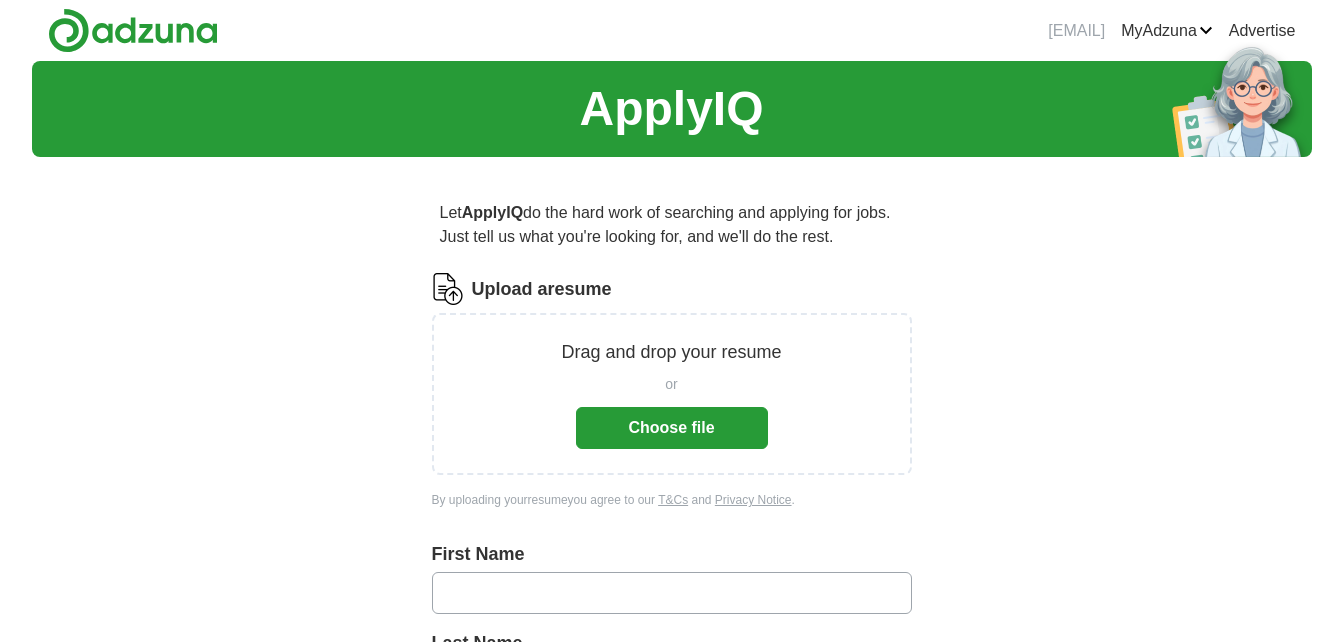 scroll, scrollTop: 0, scrollLeft: 0, axis: both 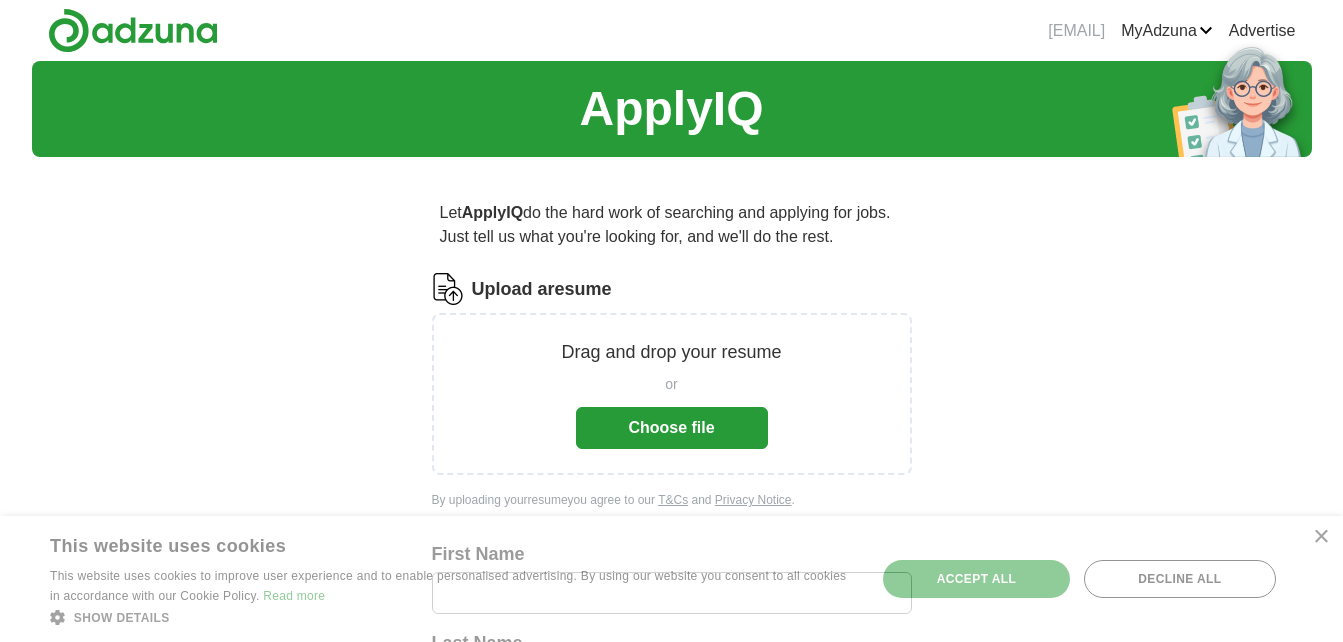 click on "Choose file" at bounding box center [672, 428] 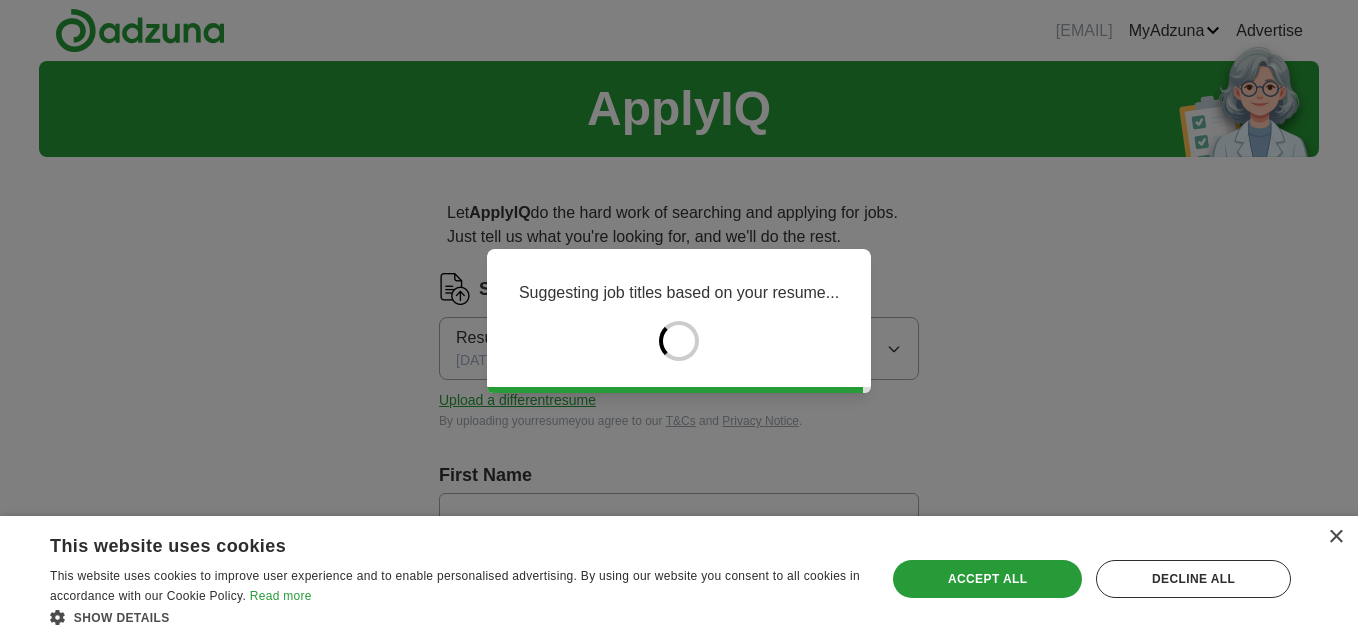 type on "****" 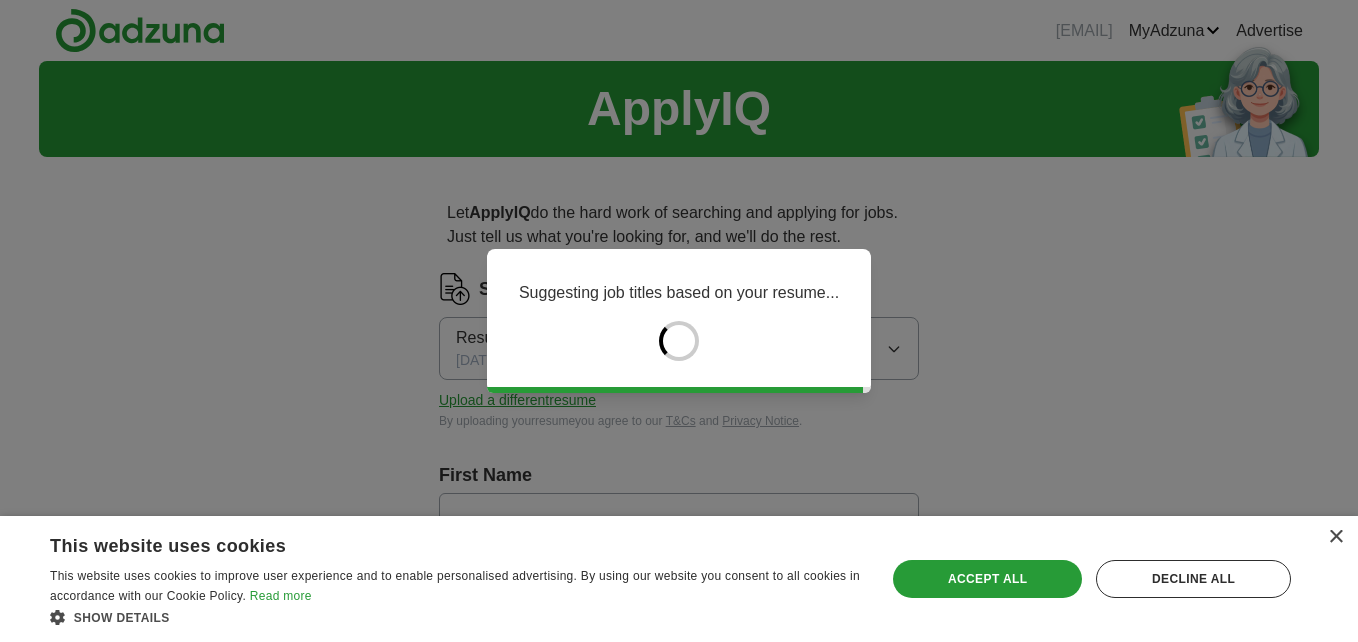 type on "*****" 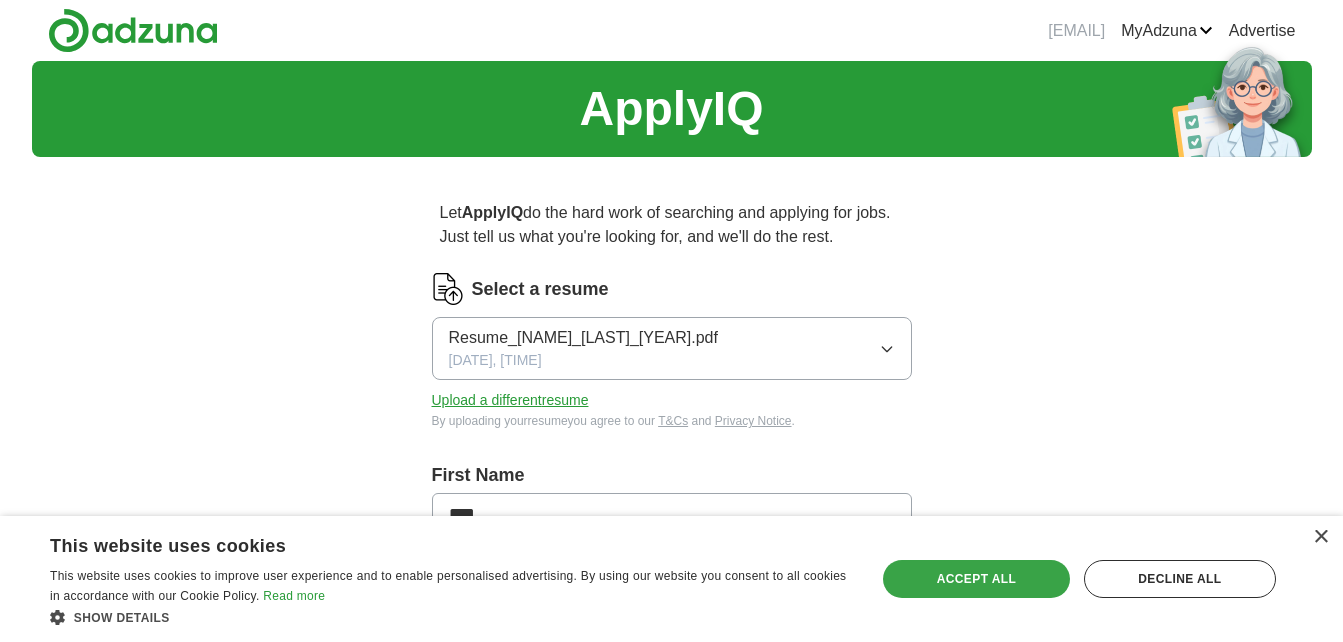 click on "Accept all" at bounding box center (976, 579) 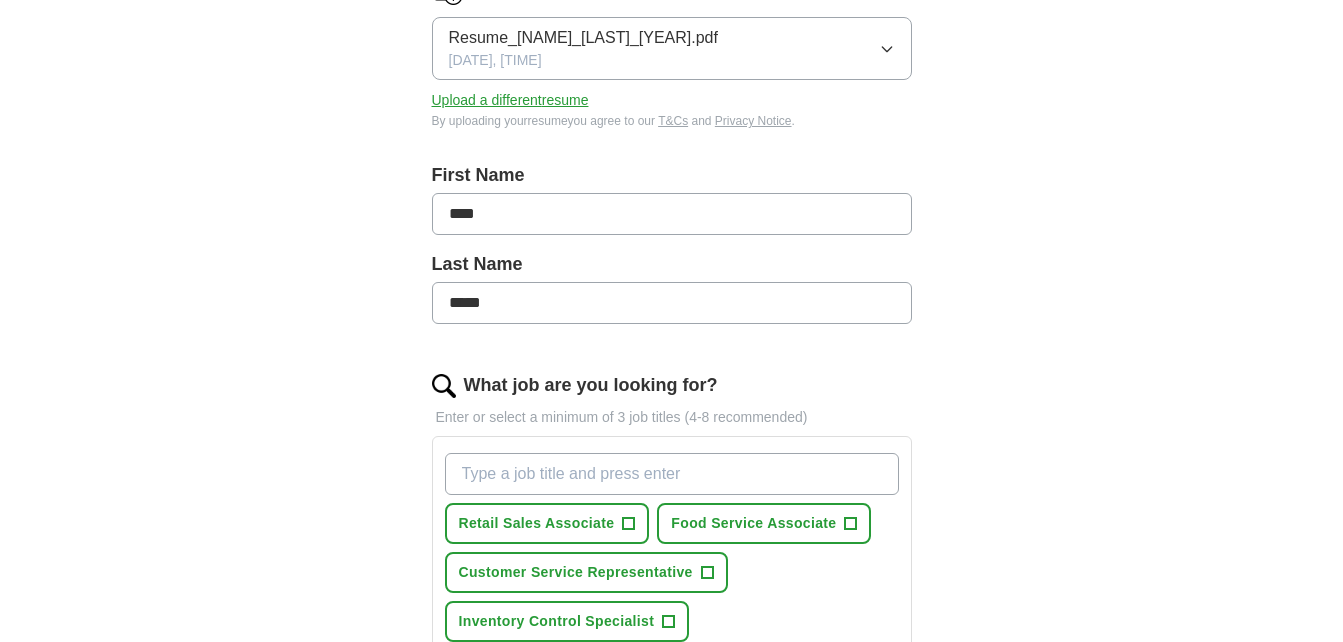 scroll, scrollTop: 400, scrollLeft: 0, axis: vertical 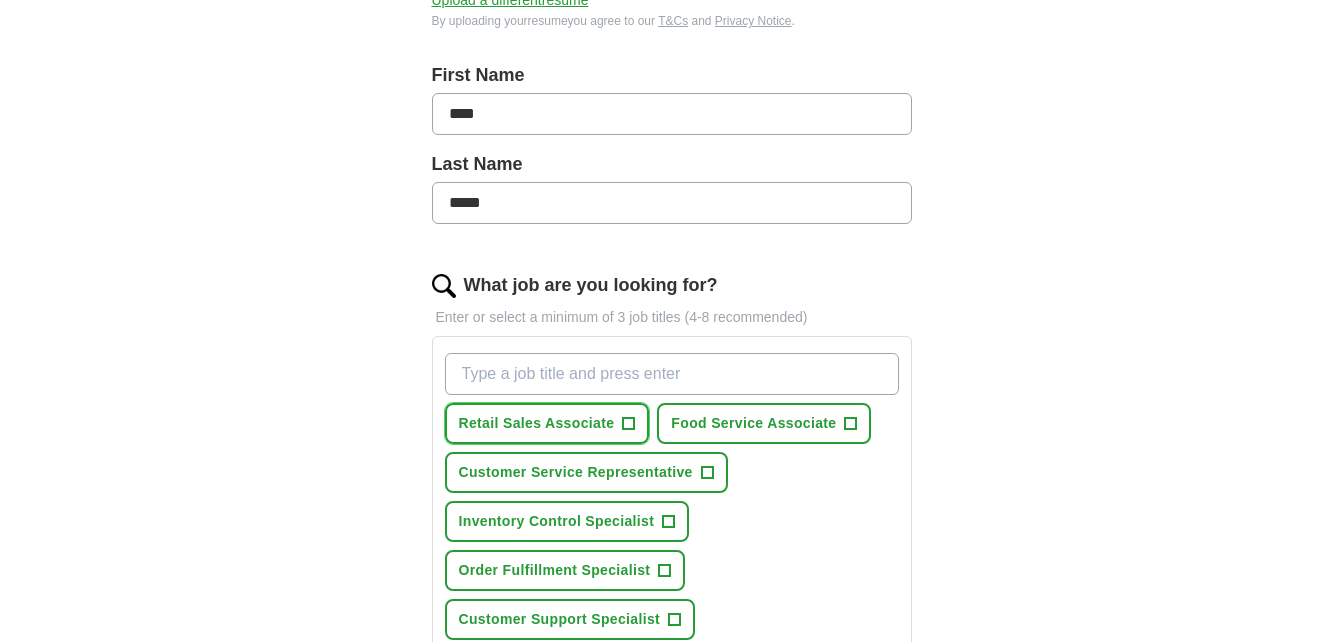 click on "Retail Sales Associate" at bounding box center (537, 423) 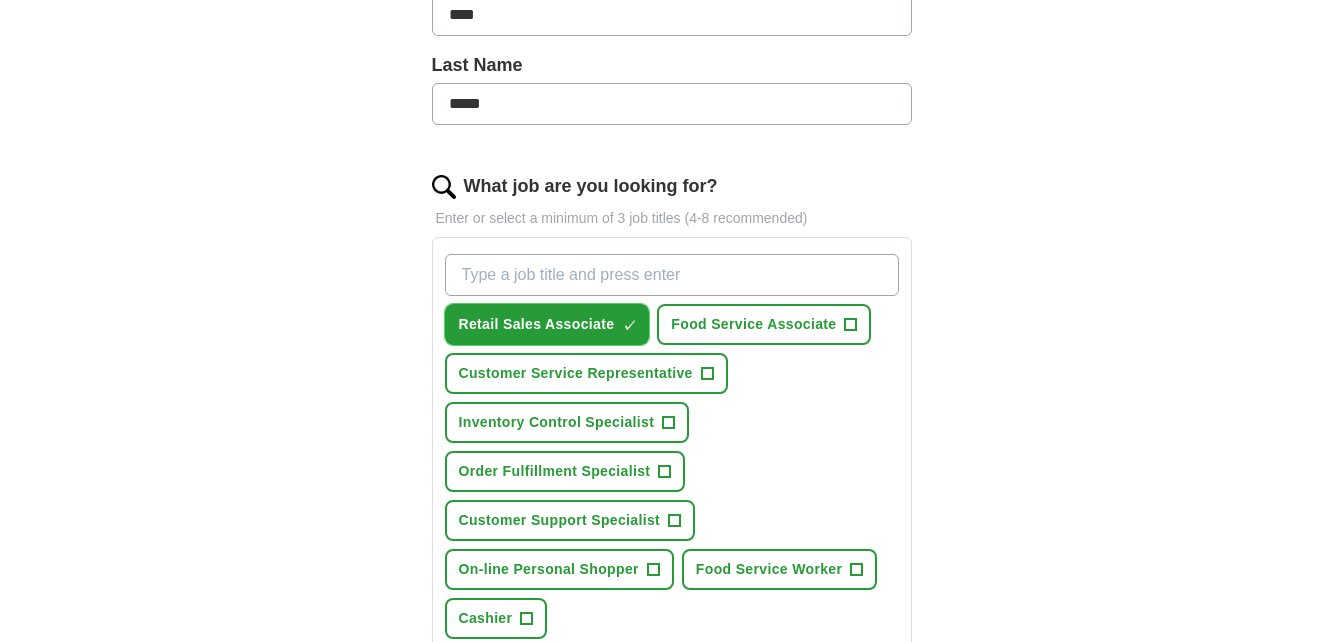 scroll, scrollTop: 500, scrollLeft: 0, axis: vertical 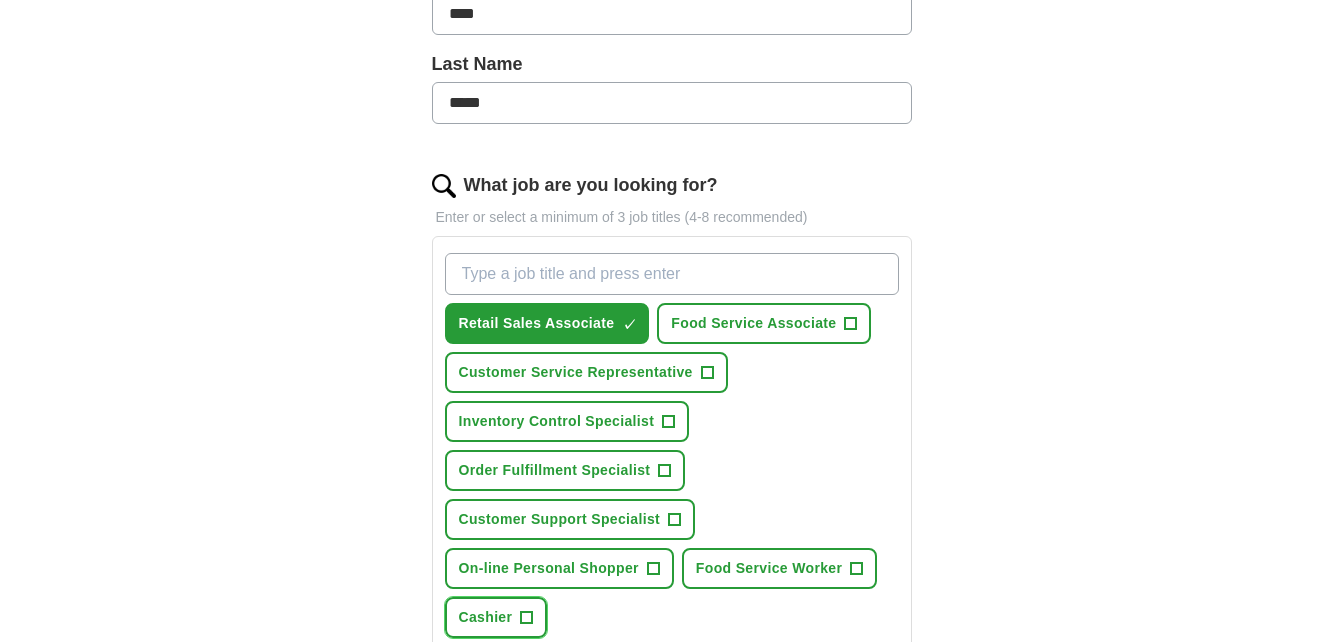 click on "Cashier" at bounding box center [486, 617] 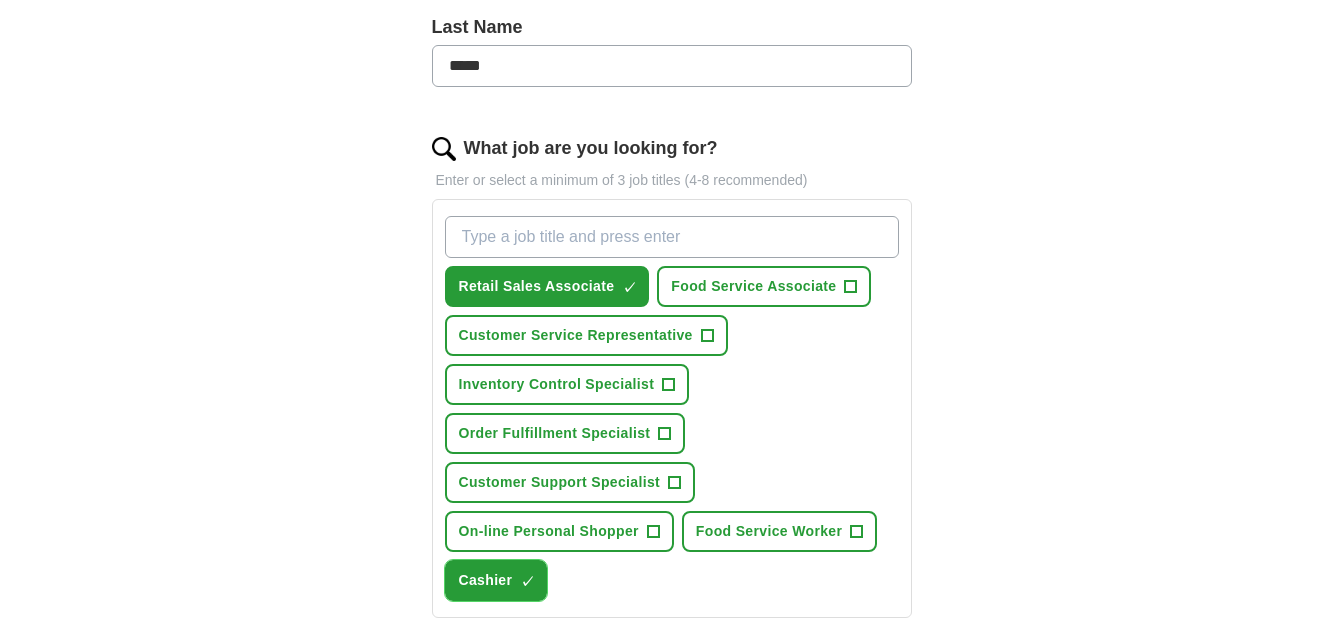 scroll, scrollTop: 600, scrollLeft: 0, axis: vertical 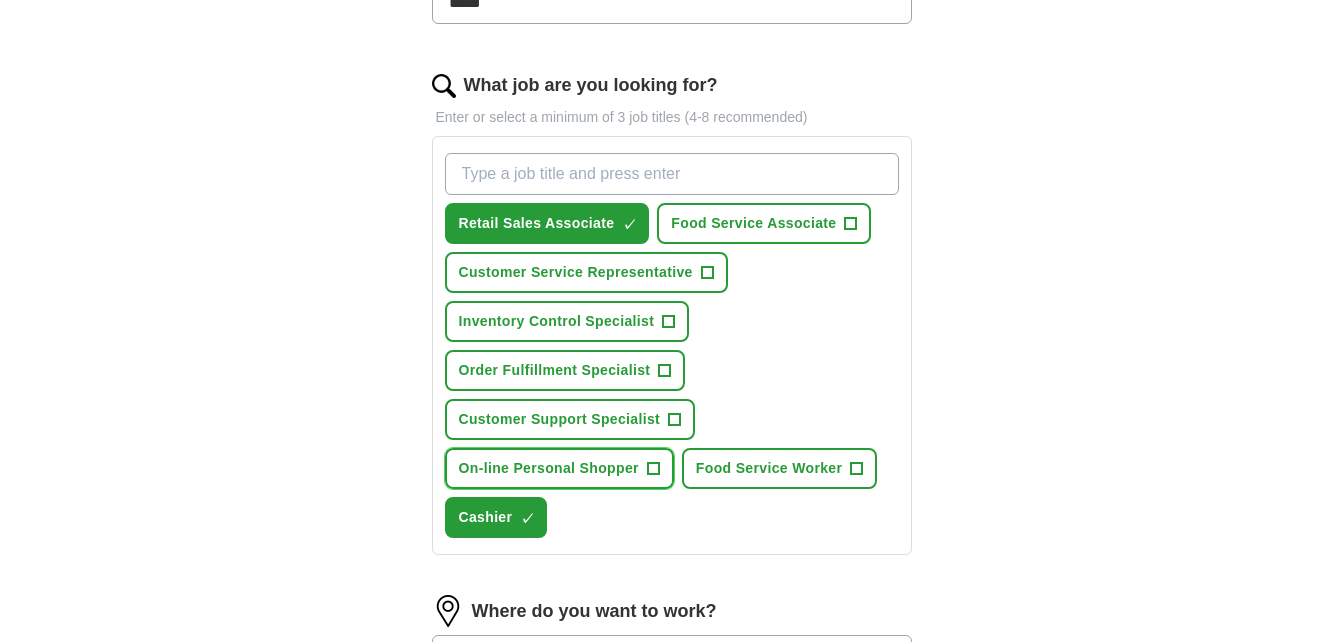 click on "On-line Personal Shopper" at bounding box center (549, 468) 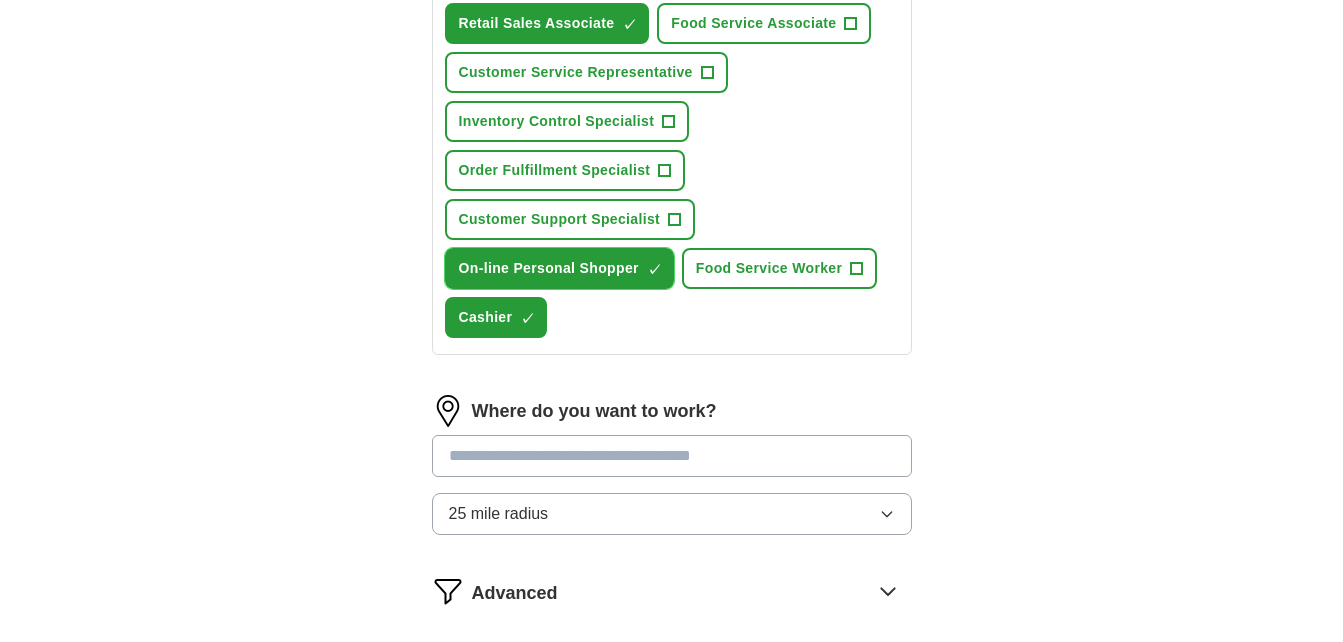 scroll, scrollTop: 900, scrollLeft: 0, axis: vertical 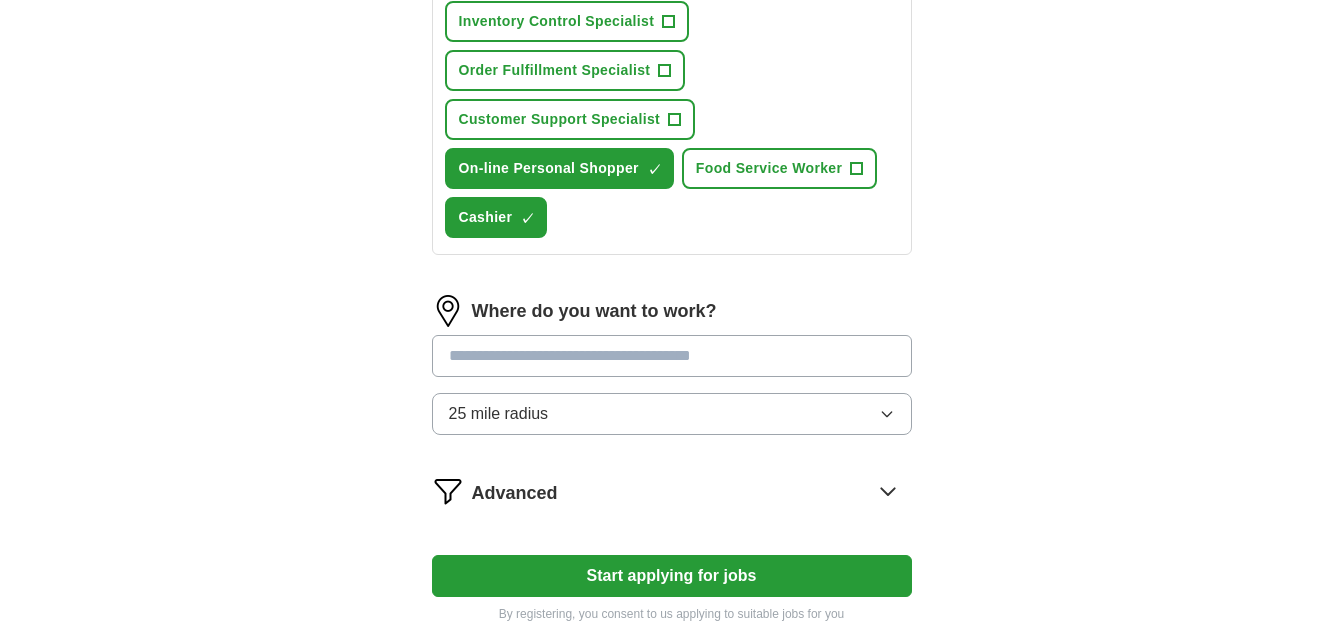 click at bounding box center [672, 356] 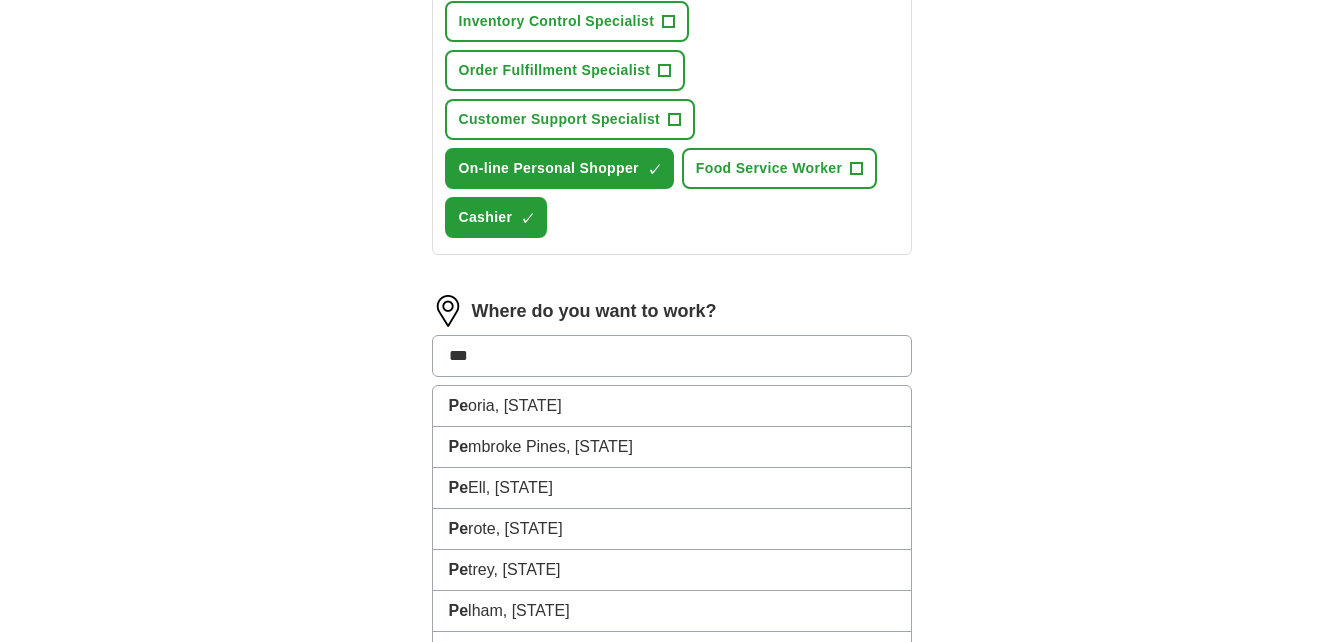 type on "****" 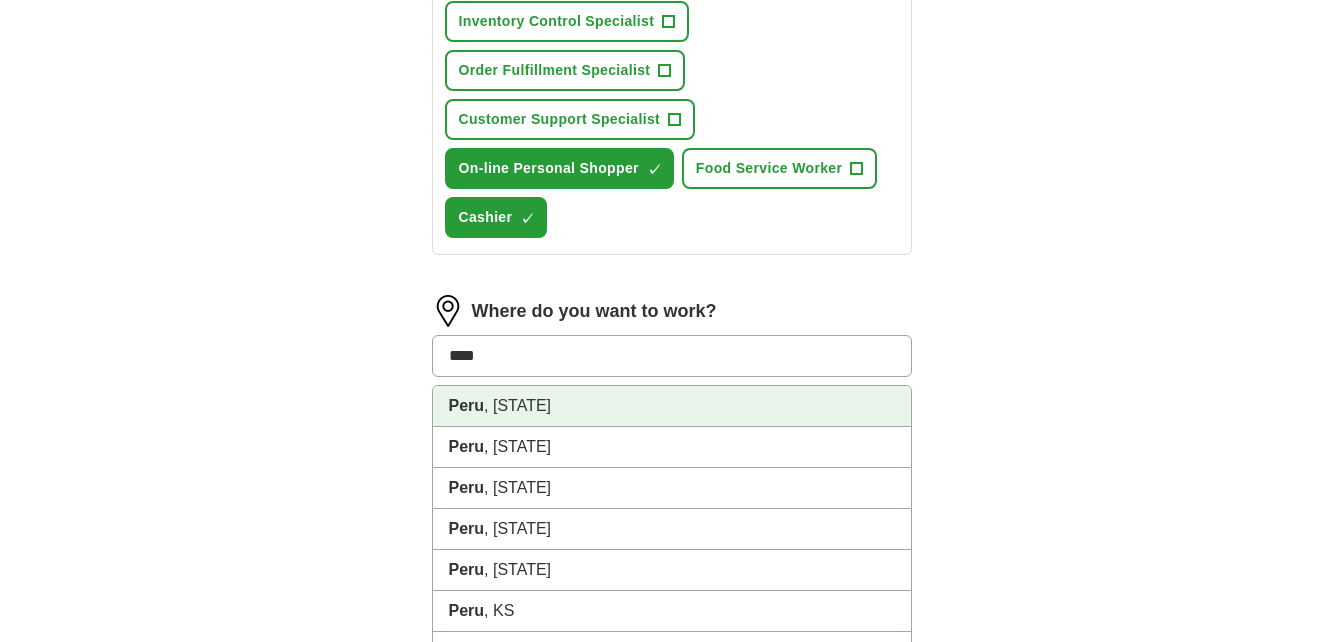 click on "Peru" at bounding box center (467, 405) 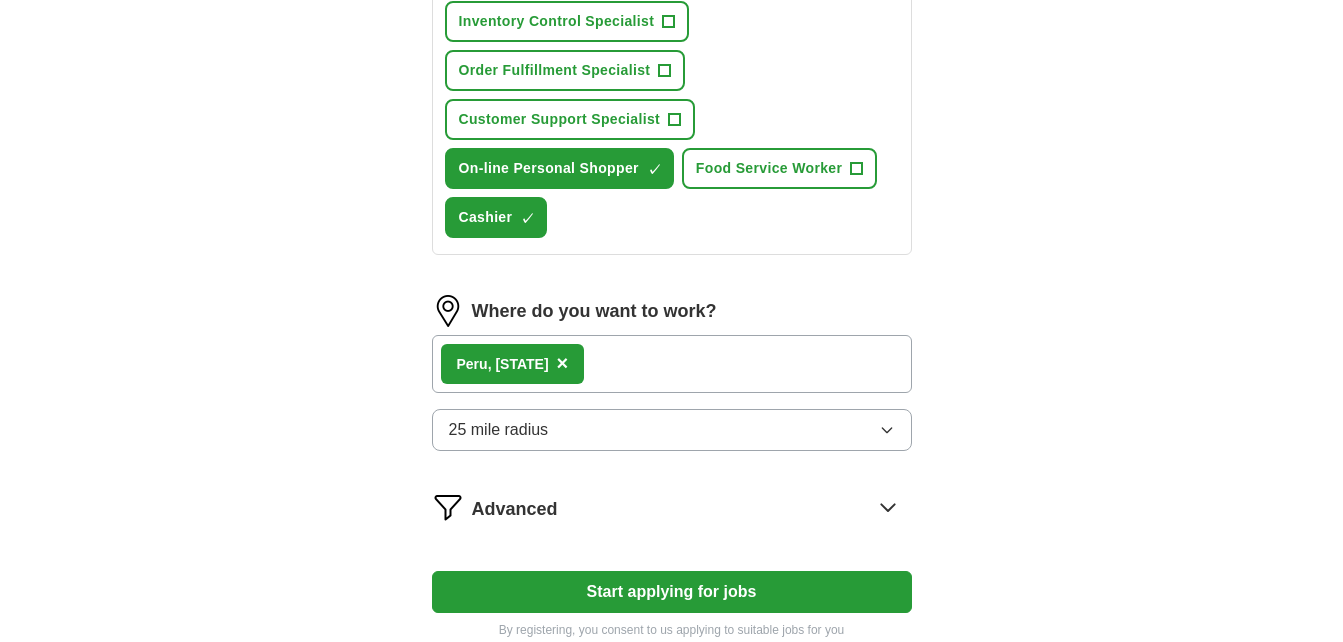 click on "Start applying for jobs" at bounding box center [672, 592] 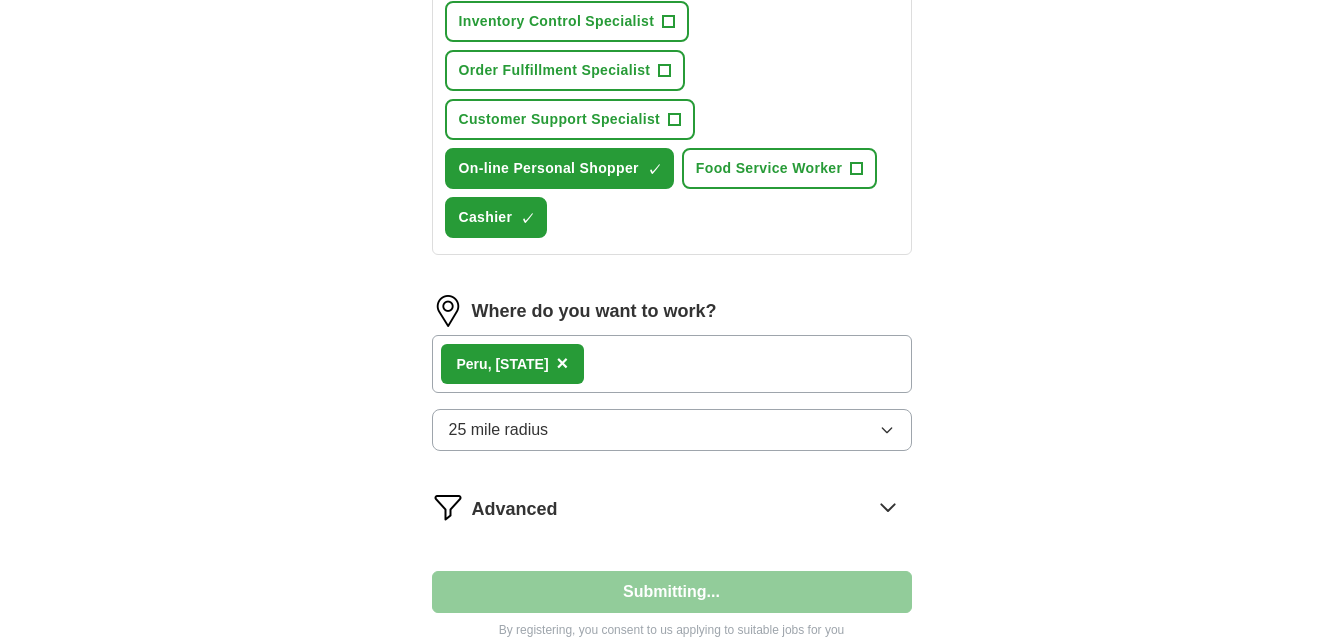 select on "**" 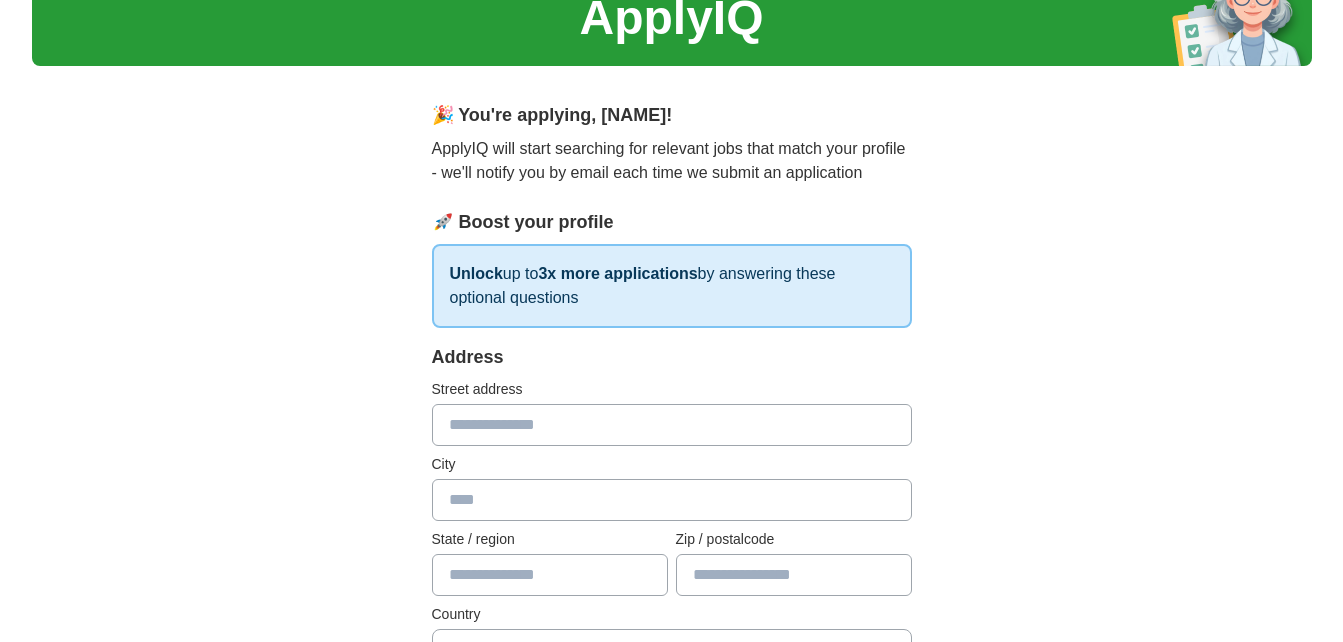 scroll, scrollTop: 200, scrollLeft: 0, axis: vertical 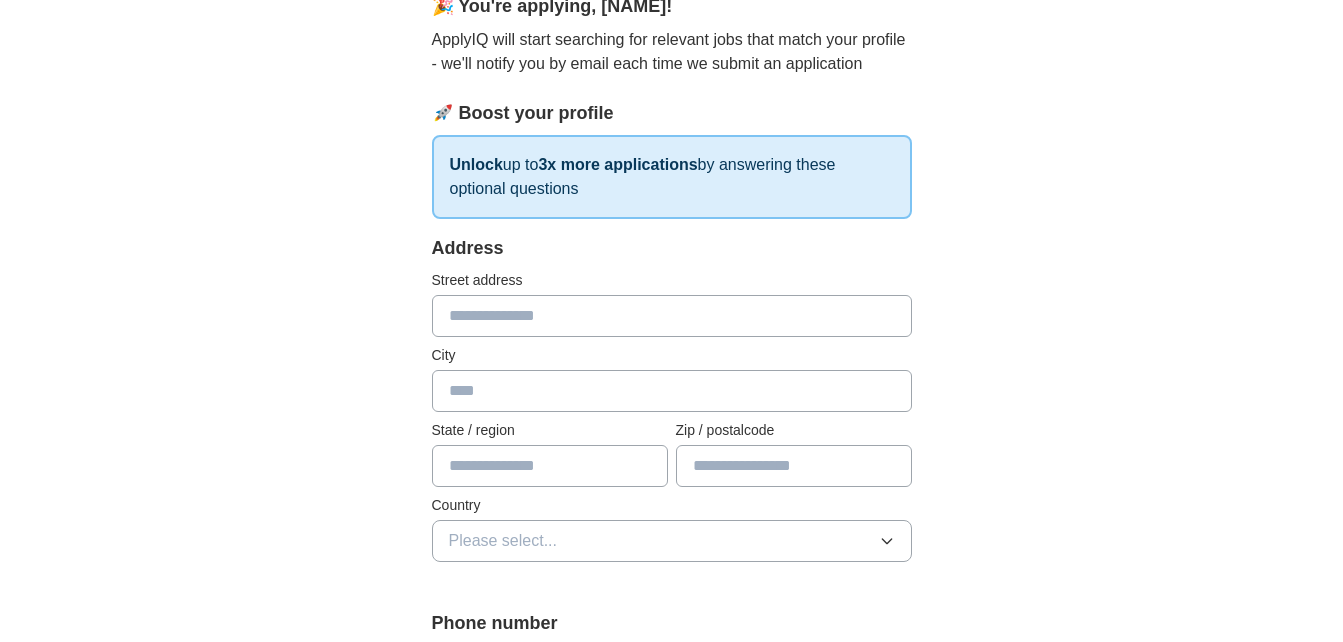 click at bounding box center (672, 316) 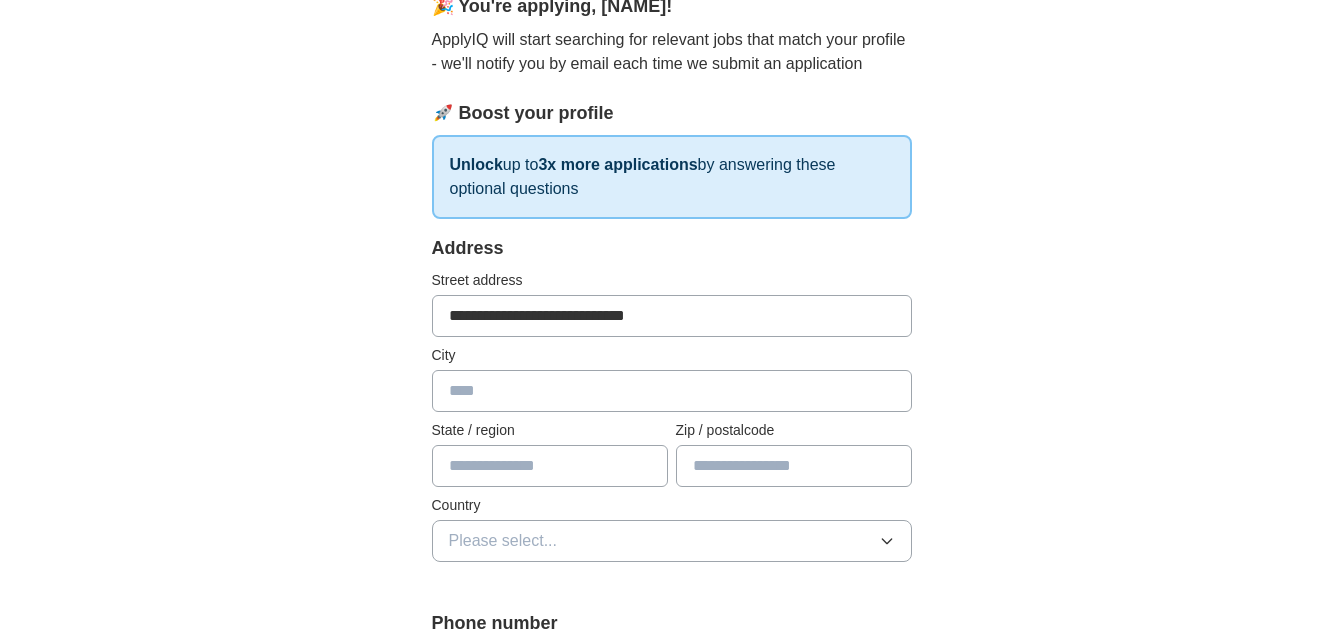 type on "**********" 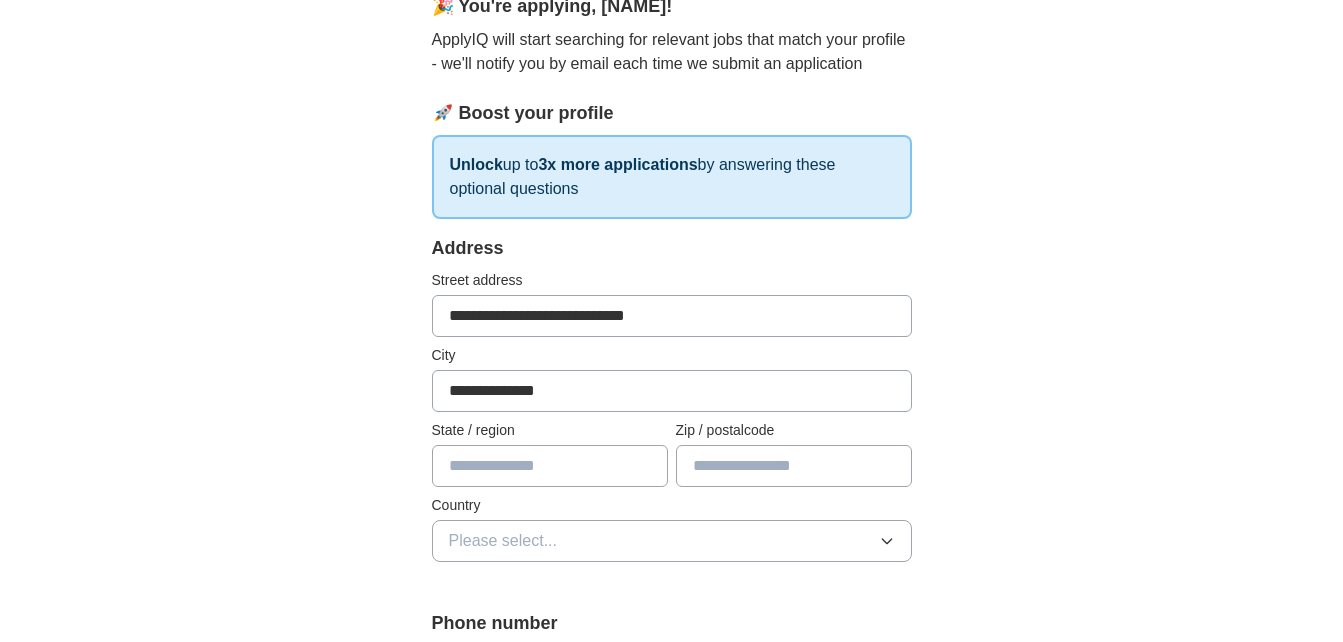 type on "**" 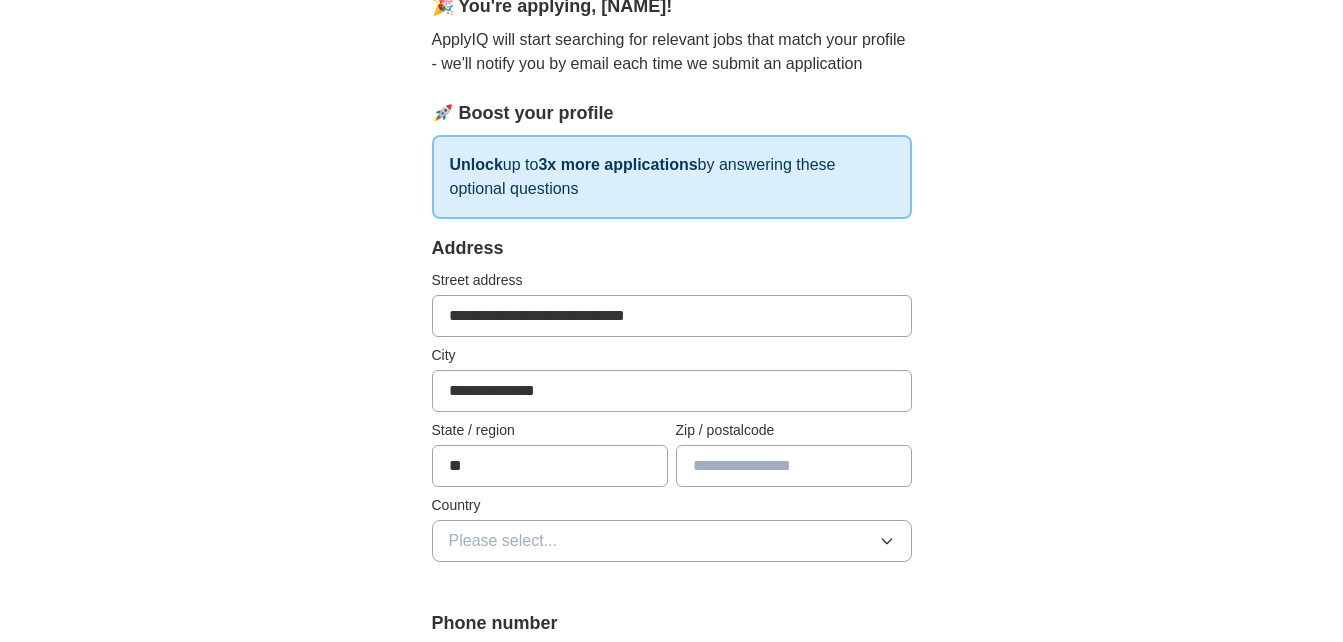type on "*****" 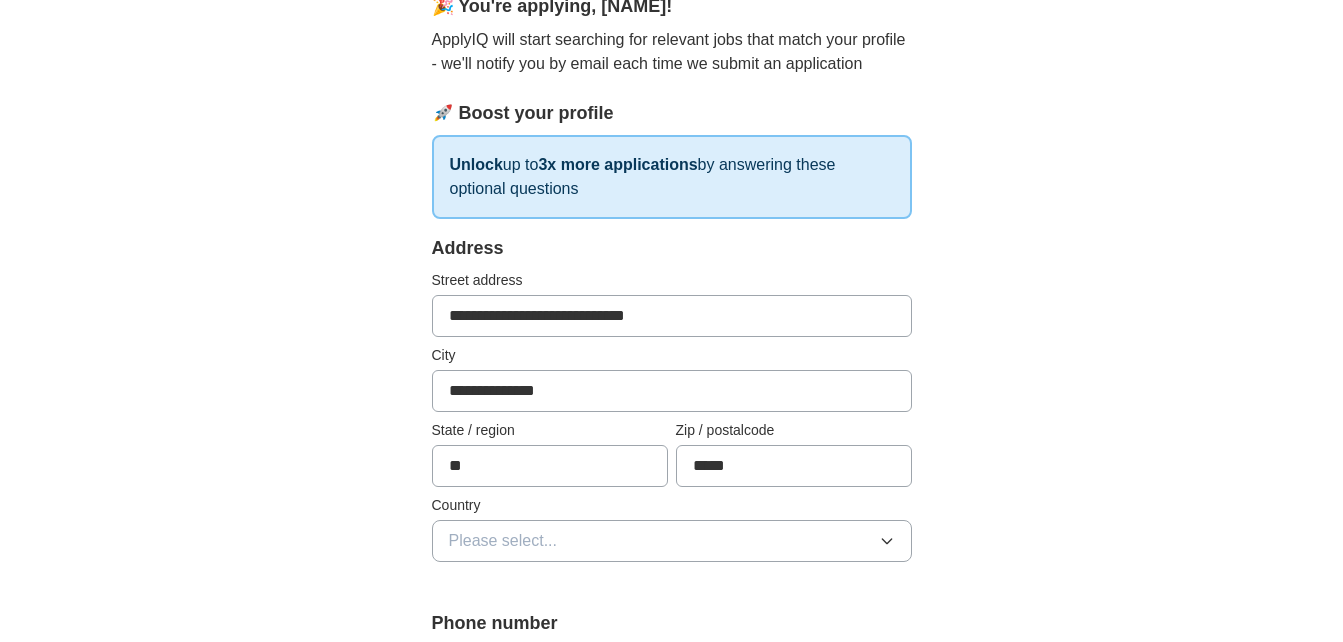 click on "**********" at bounding box center (672, 316) 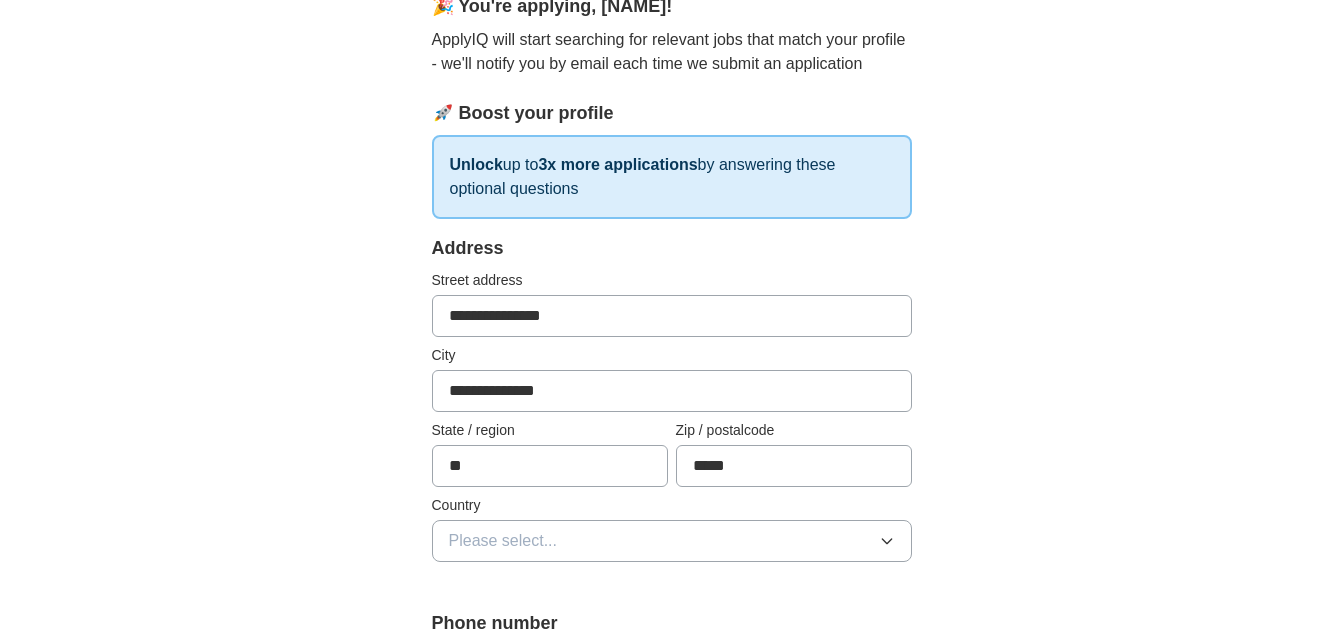 type on "**********" 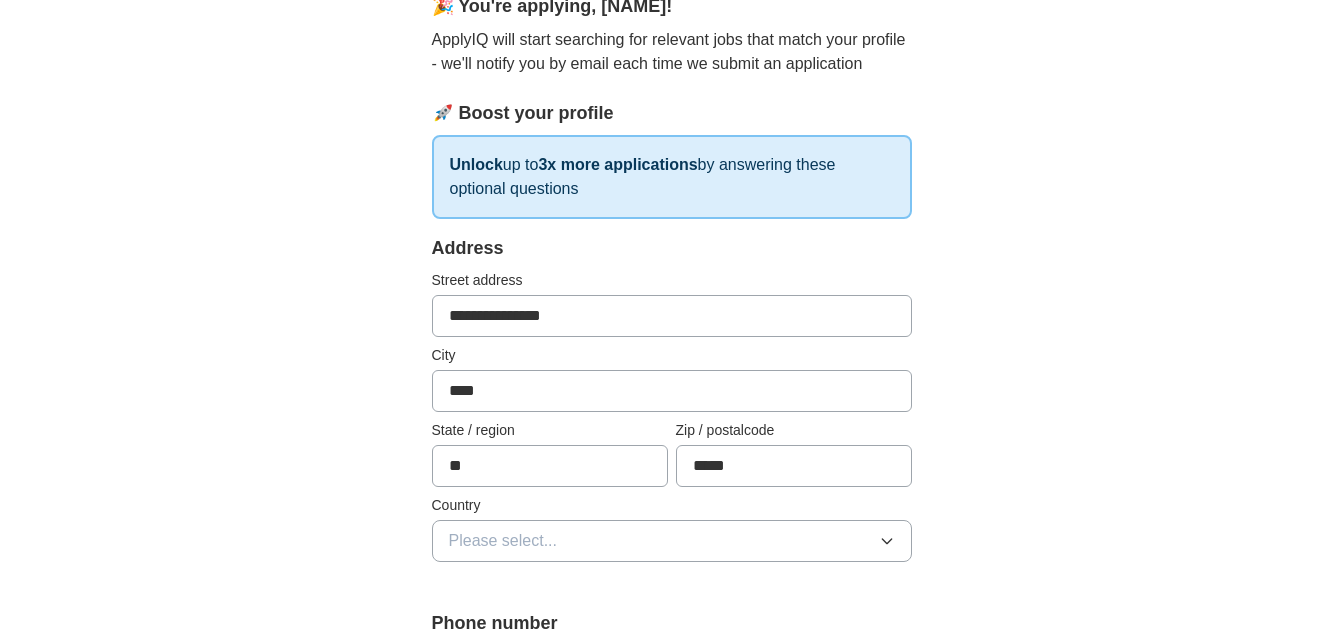 type on "****" 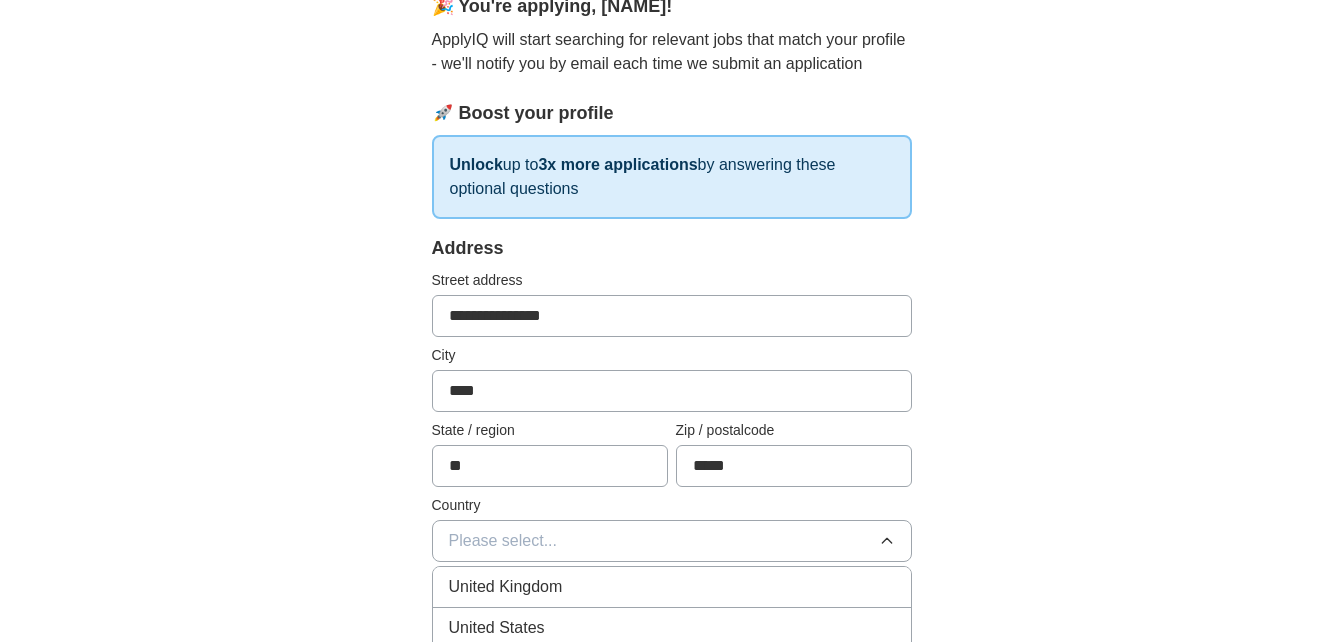 scroll, scrollTop: 300, scrollLeft: 0, axis: vertical 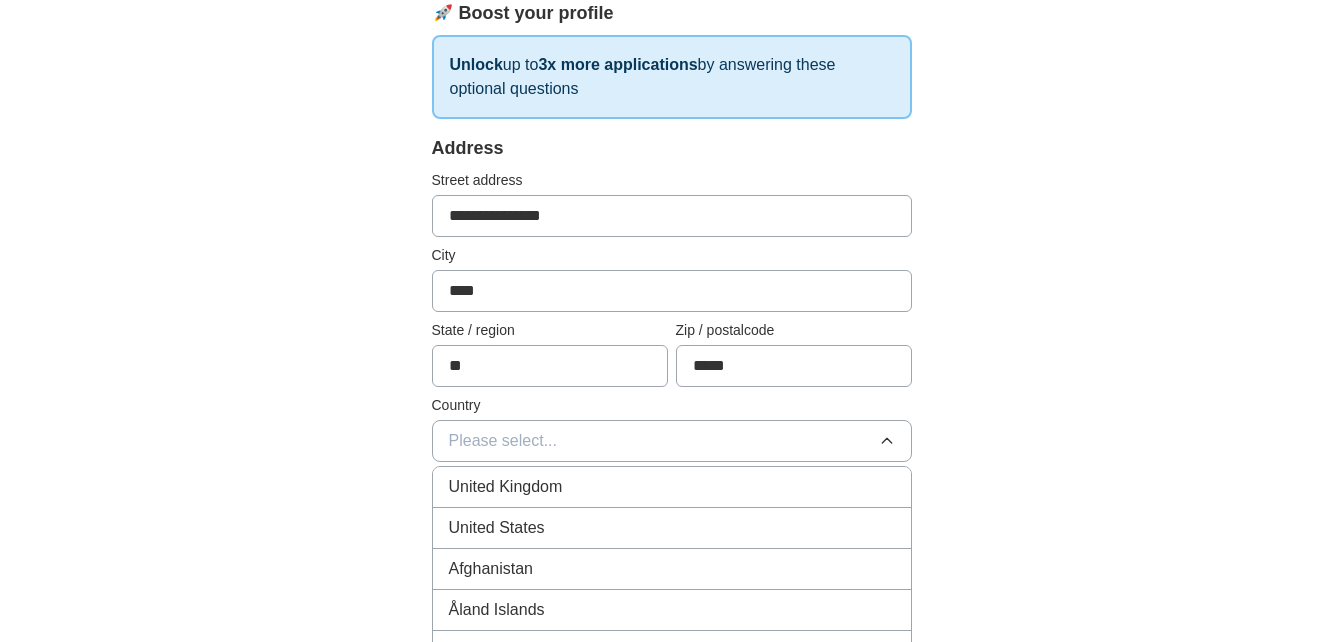 click on "United States" at bounding box center (672, 528) 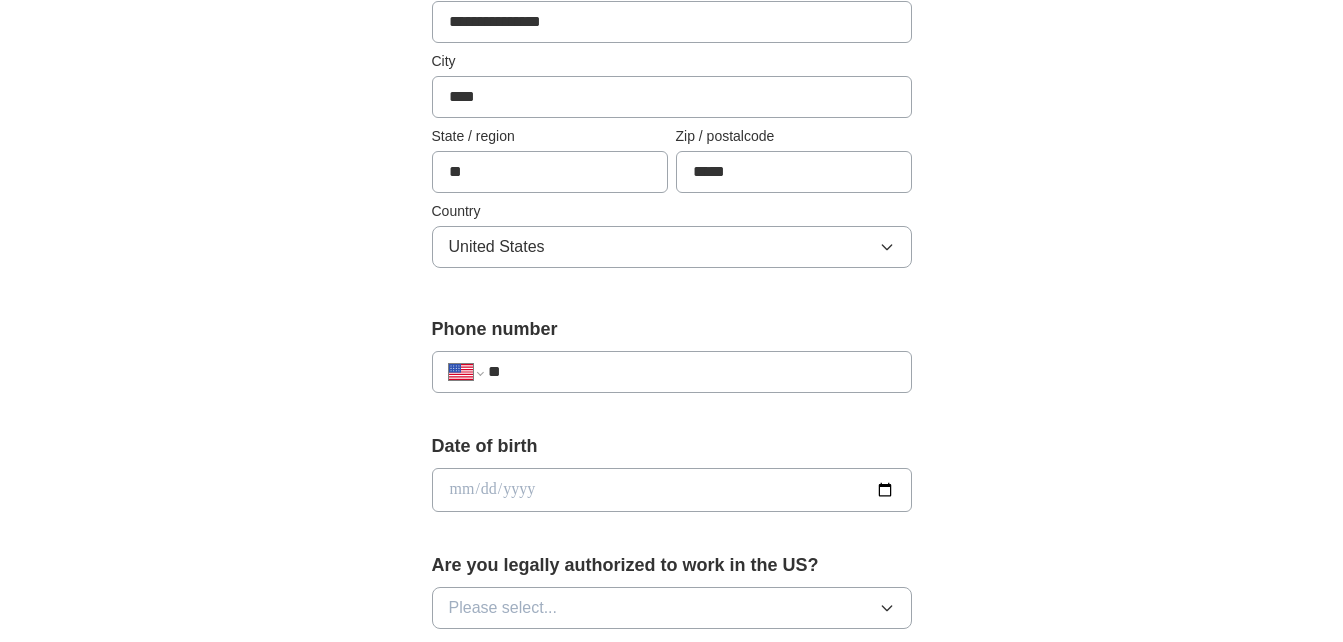 scroll, scrollTop: 500, scrollLeft: 0, axis: vertical 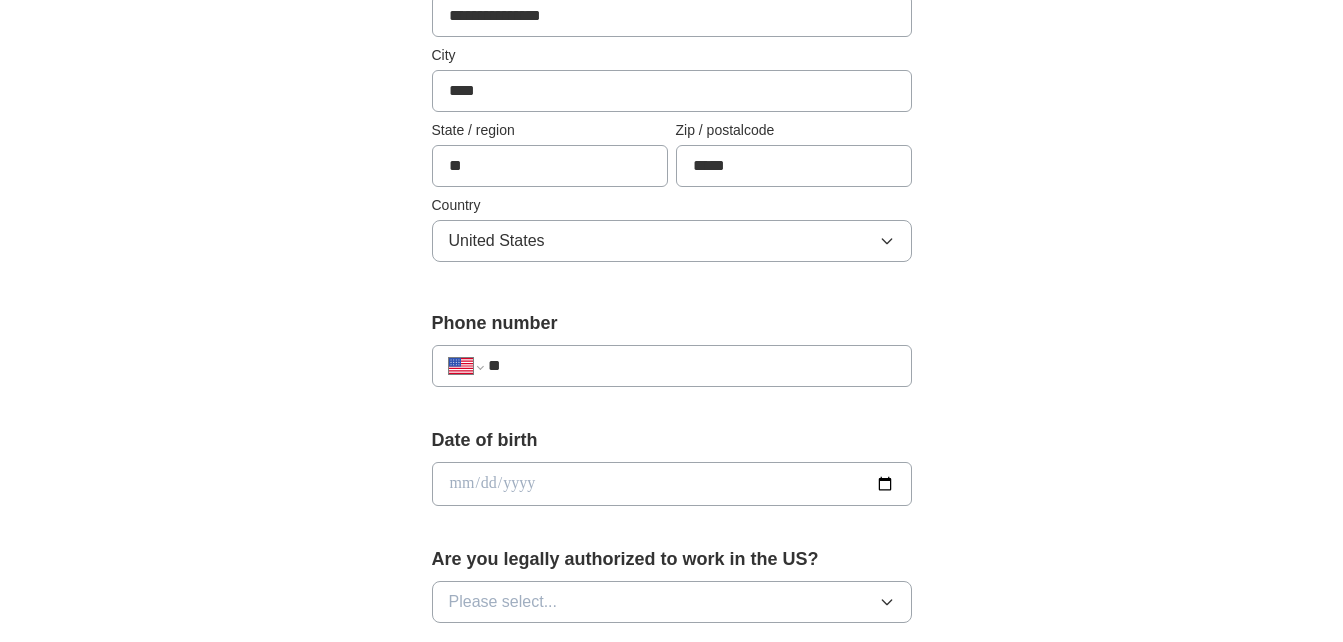 click at bounding box center (672, 484) 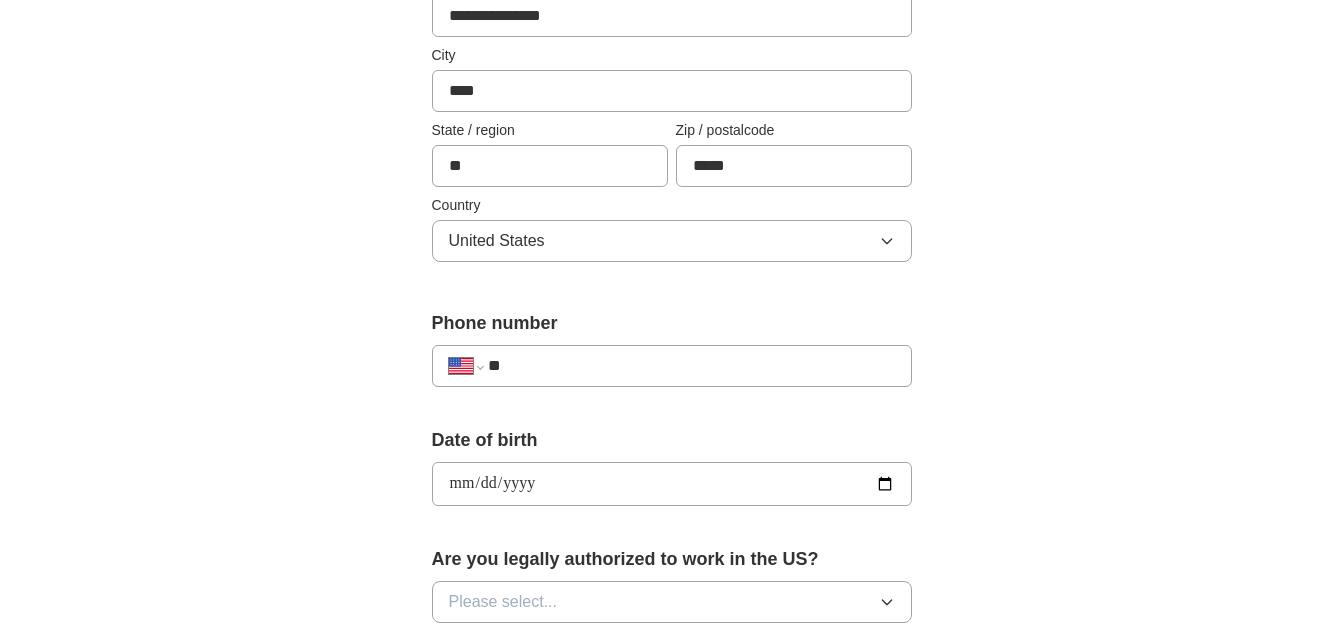 type on "**********" 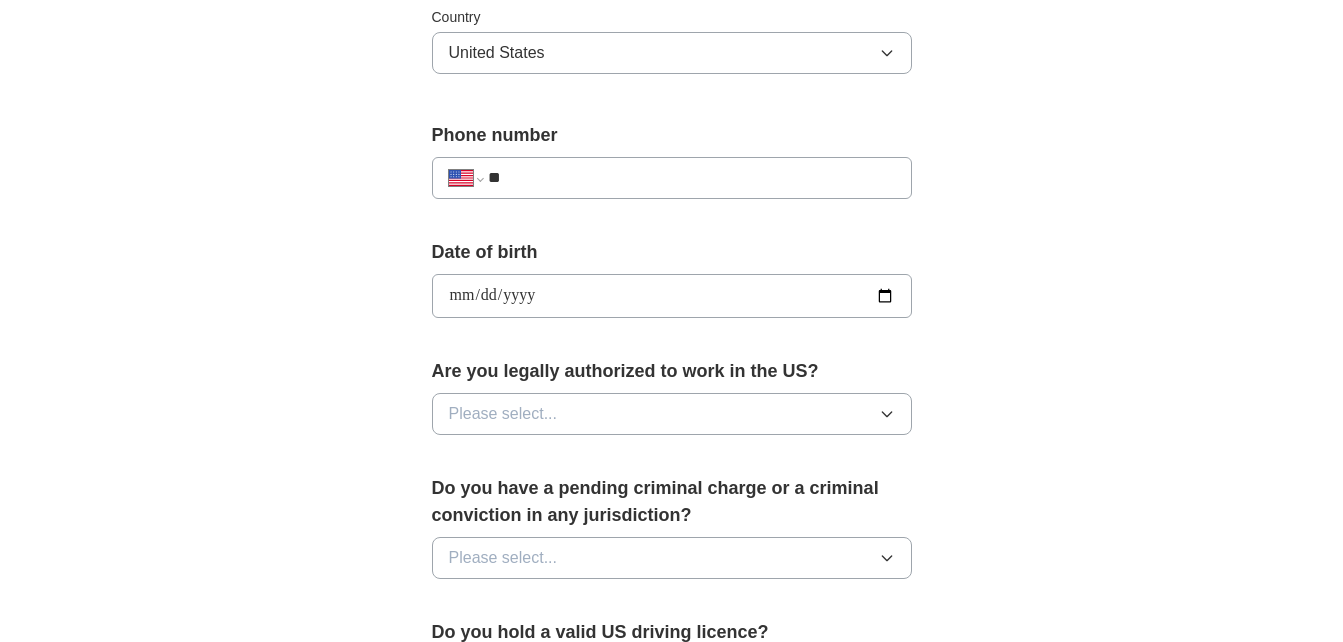 scroll, scrollTop: 700, scrollLeft: 0, axis: vertical 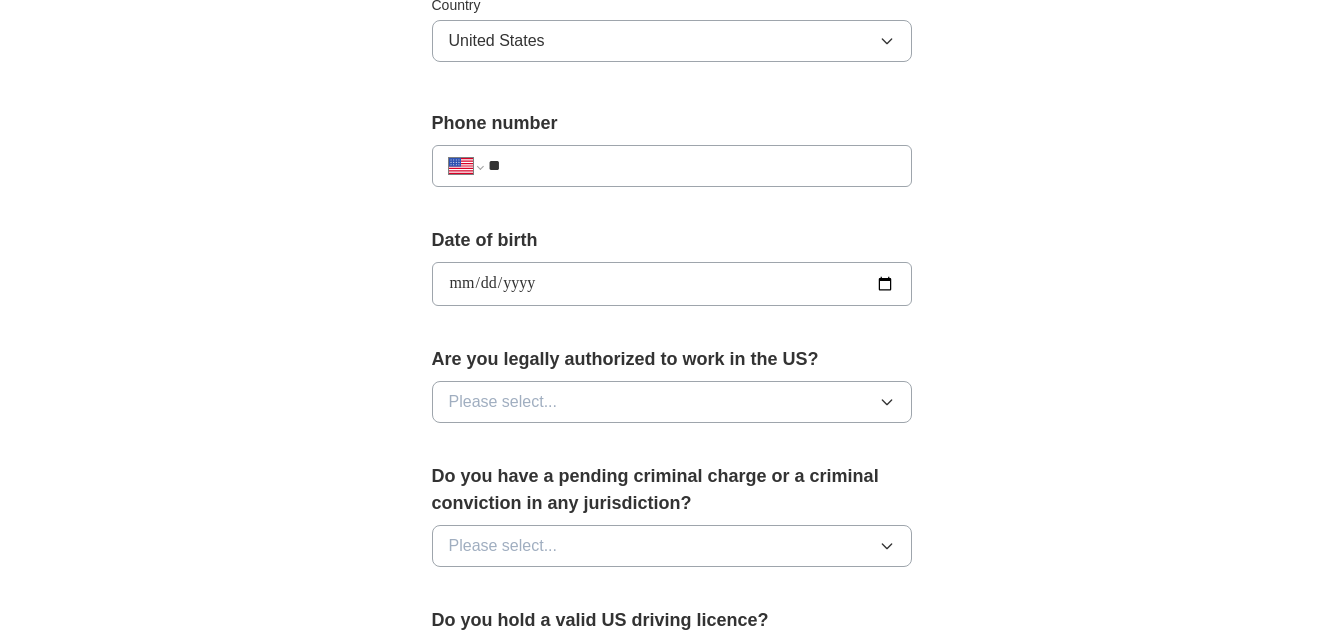 click 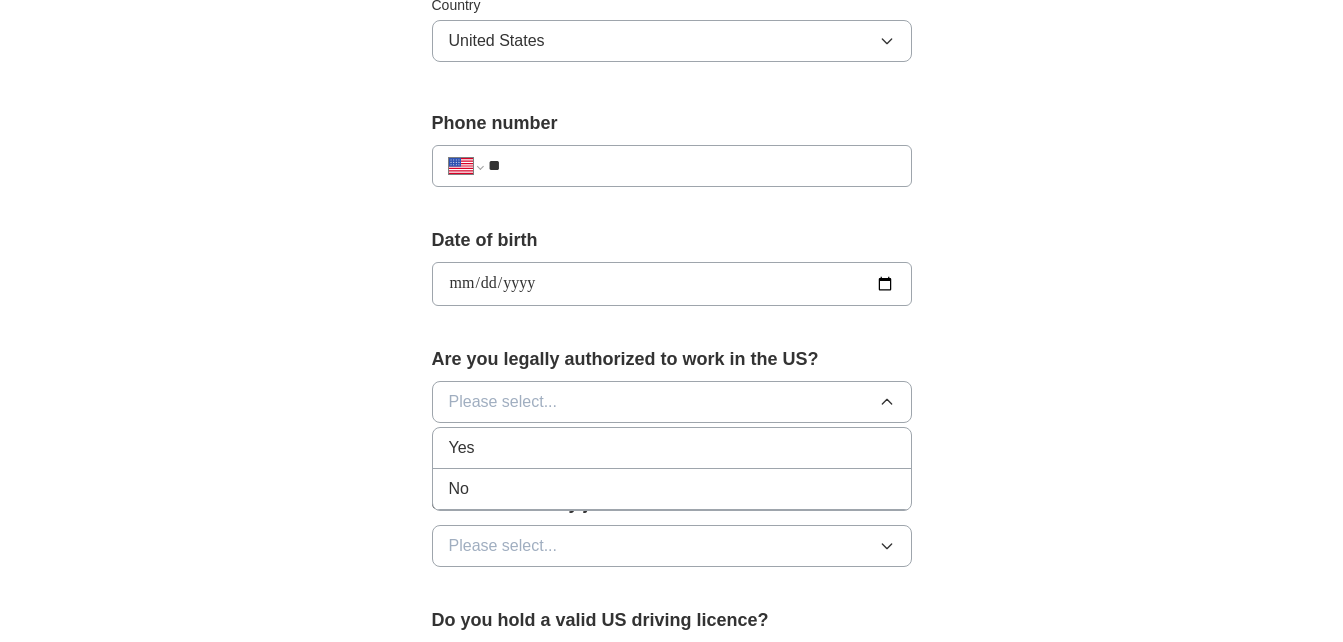 click on "Yes" at bounding box center (672, 448) 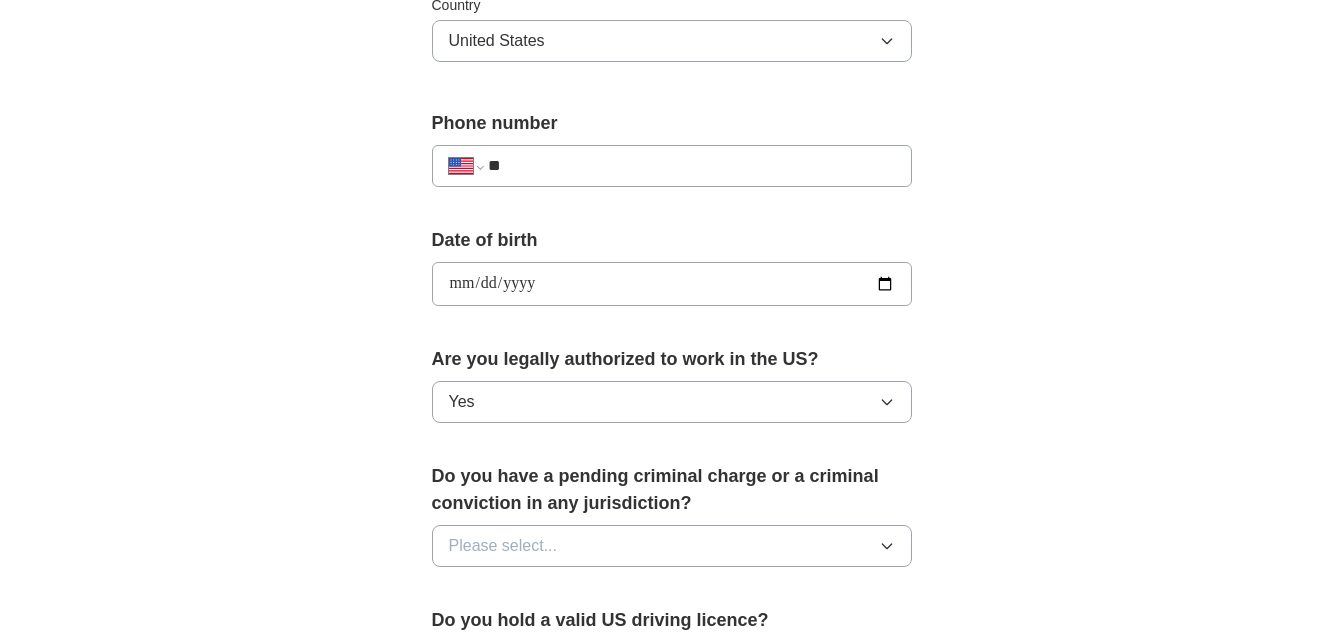 click on "Please select..." at bounding box center (672, 546) 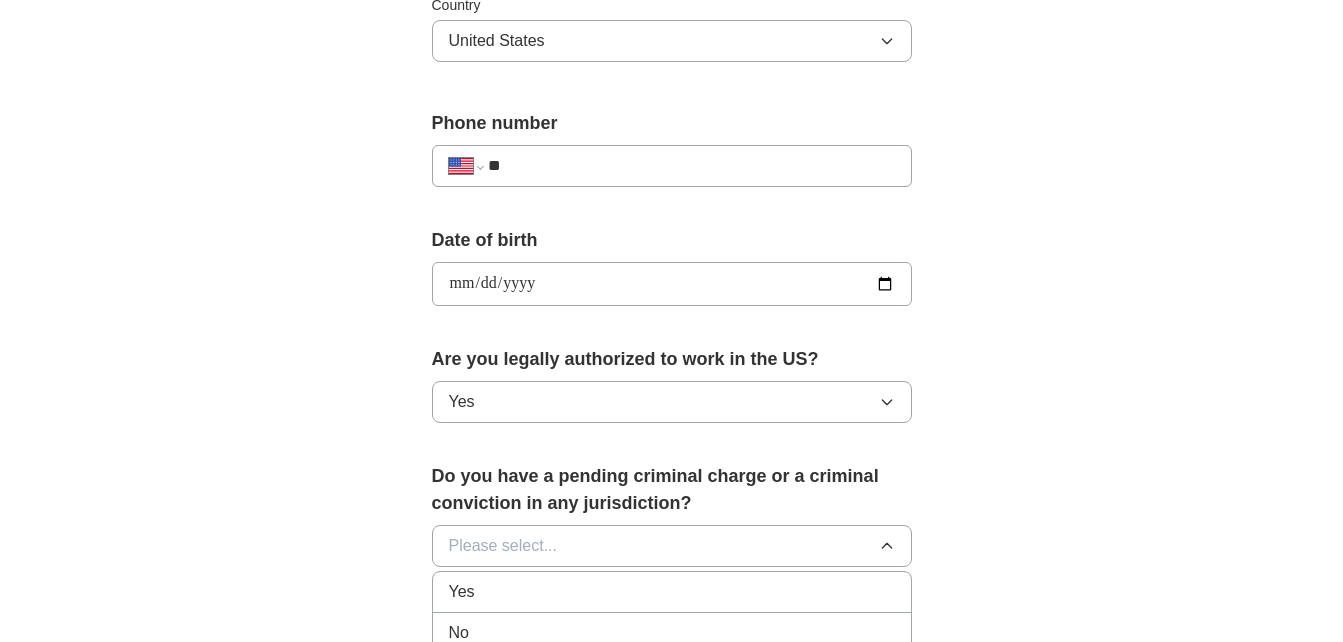 click on "No" at bounding box center [672, 633] 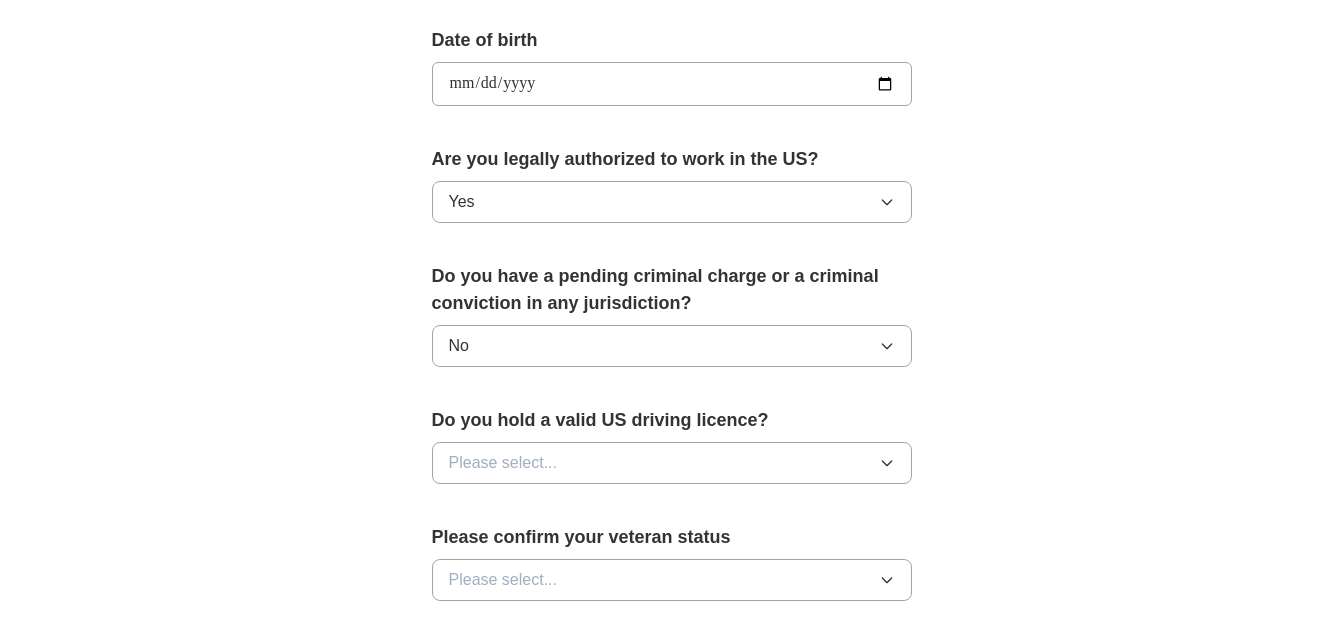 scroll, scrollTop: 1000, scrollLeft: 0, axis: vertical 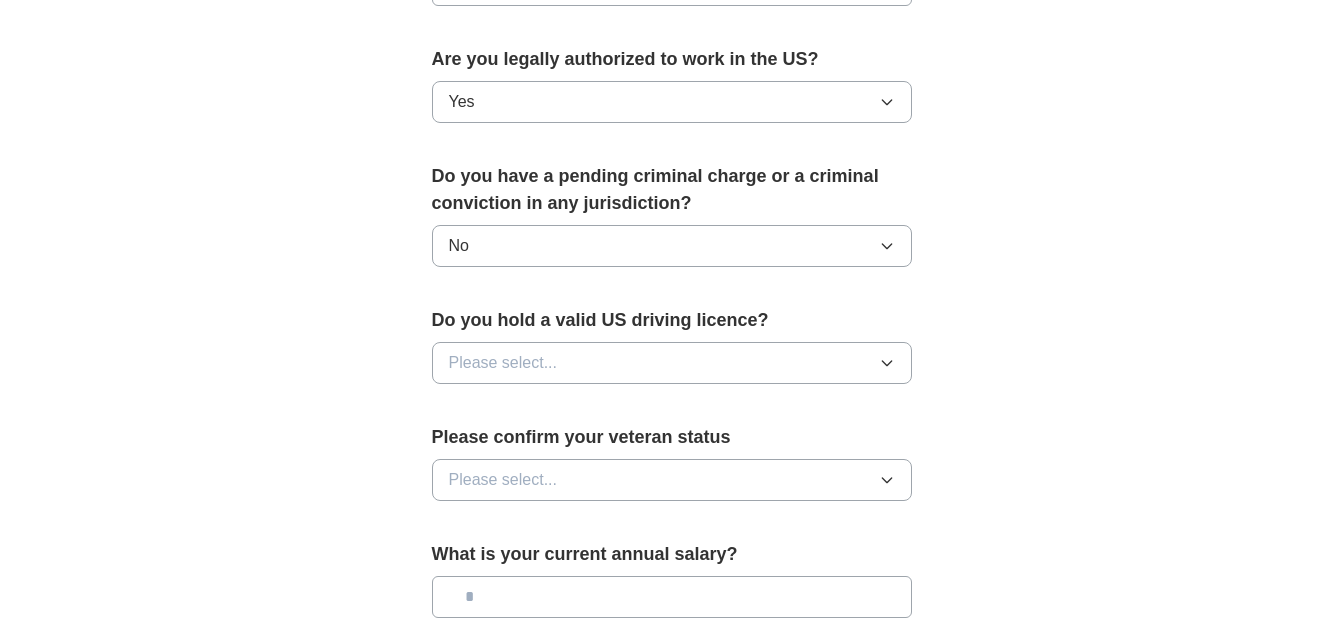 click 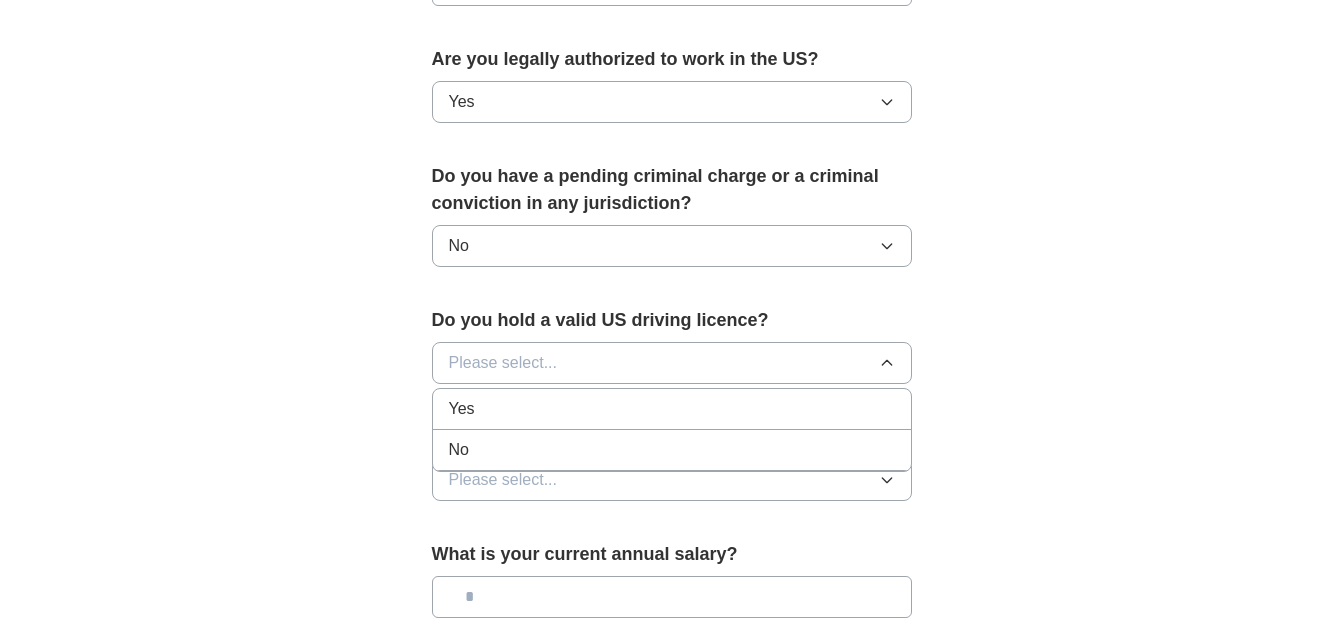click on "Yes" at bounding box center (672, 409) 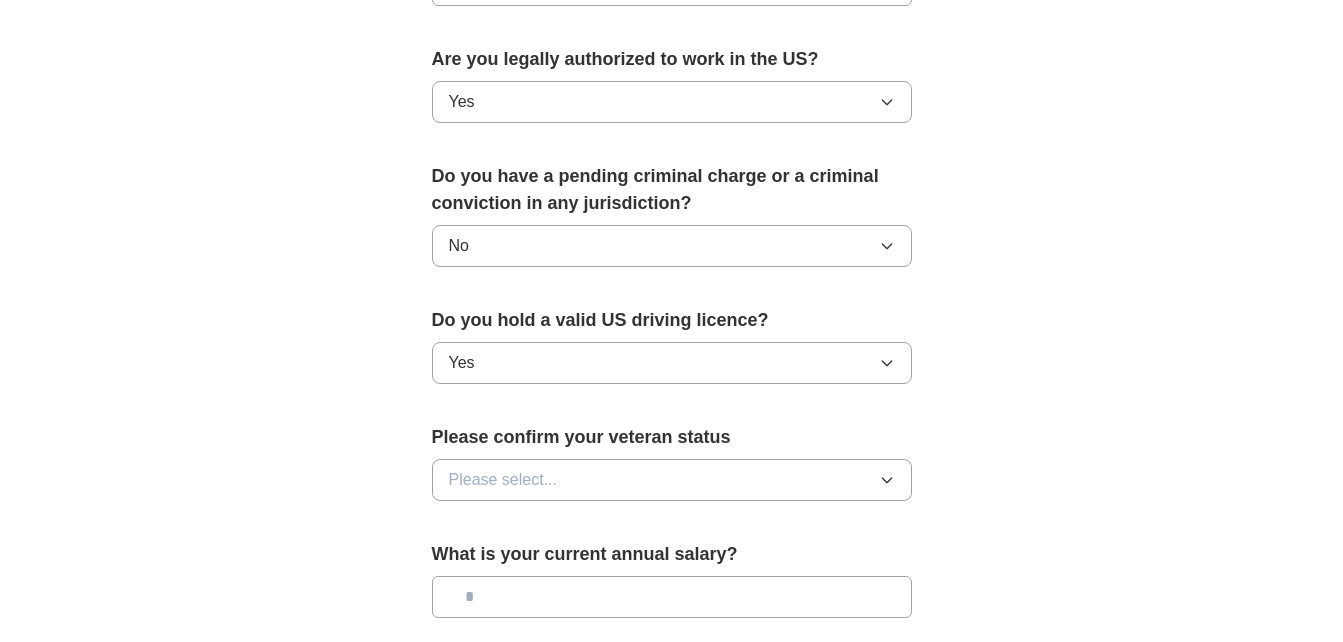 click 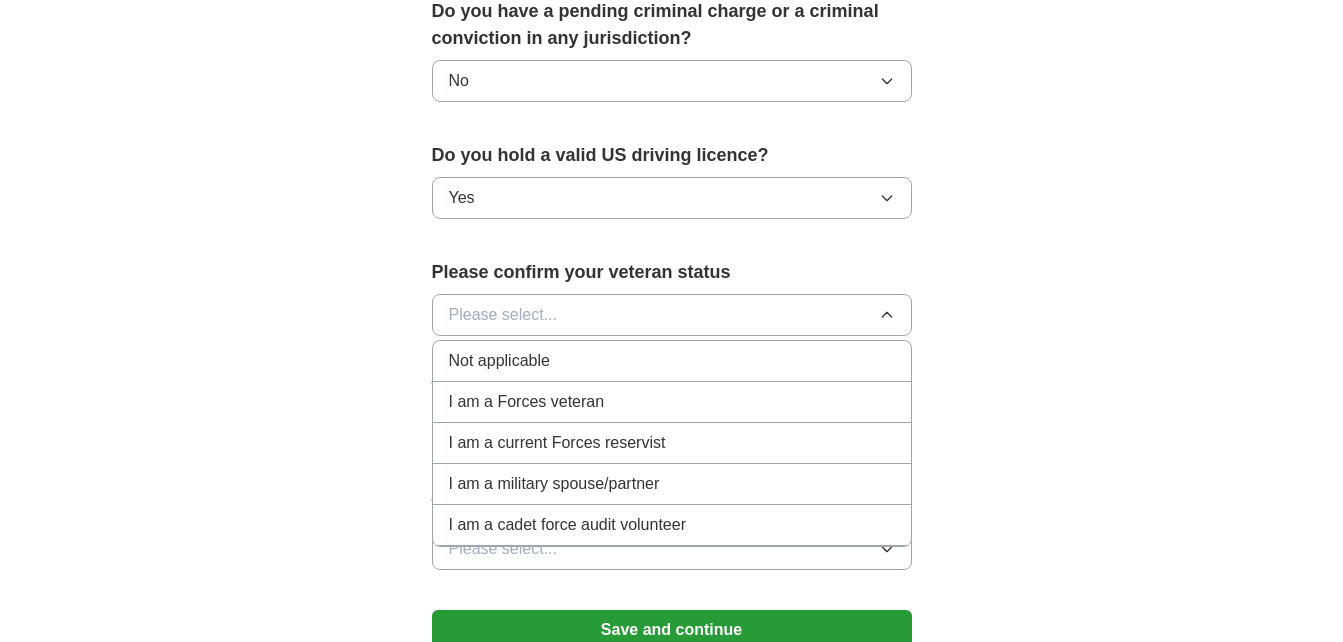scroll, scrollTop: 1200, scrollLeft: 0, axis: vertical 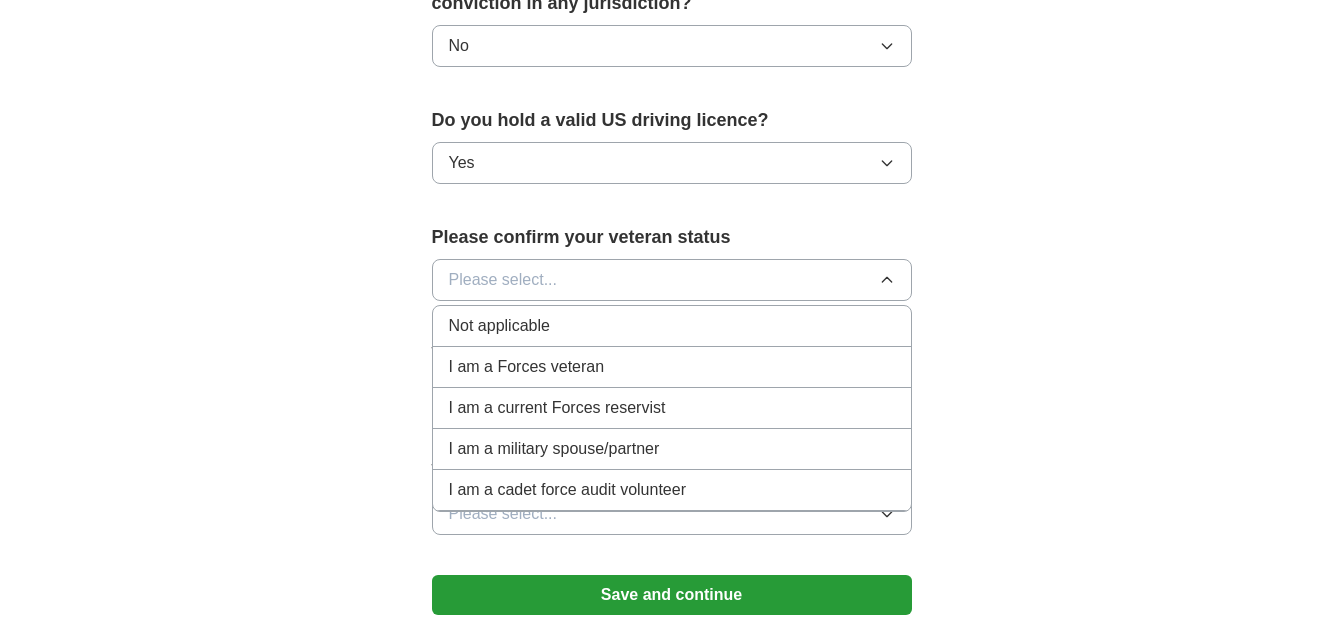 click on "Not applicable" at bounding box center (499, 326) 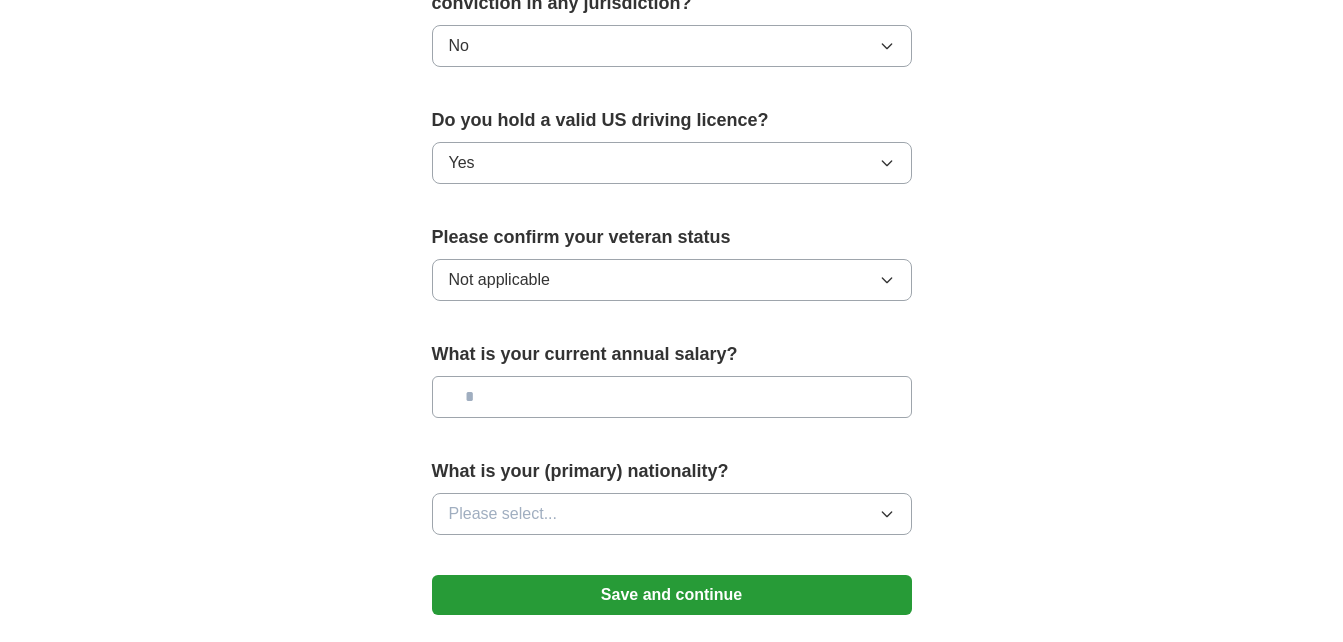 click 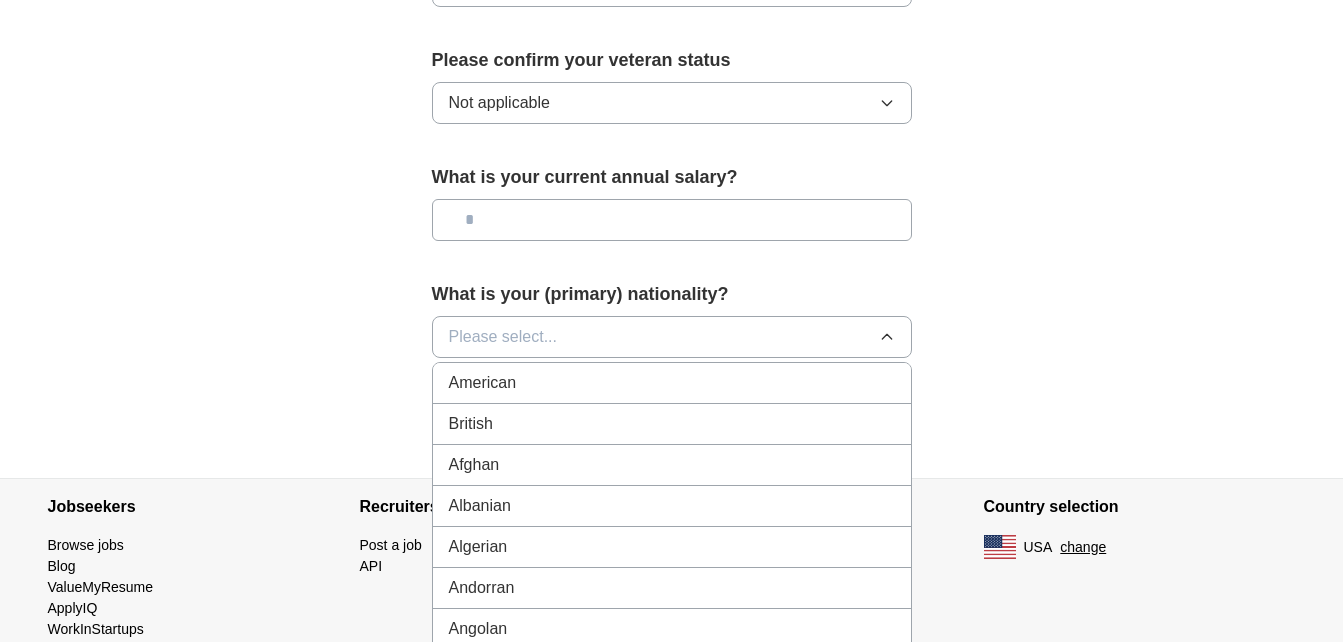 scroll, scrollTop: 1400, scrollLeft: 0, axis: vertical 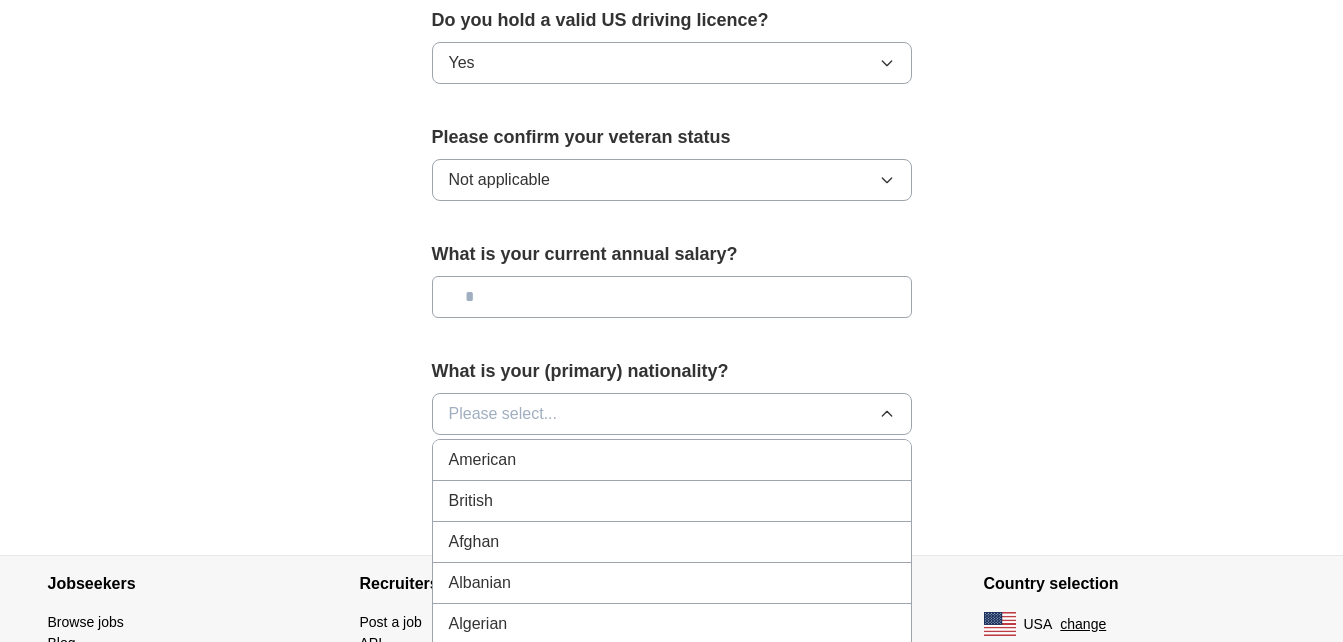 click on "Please select..." at bounding box center (503, 414) 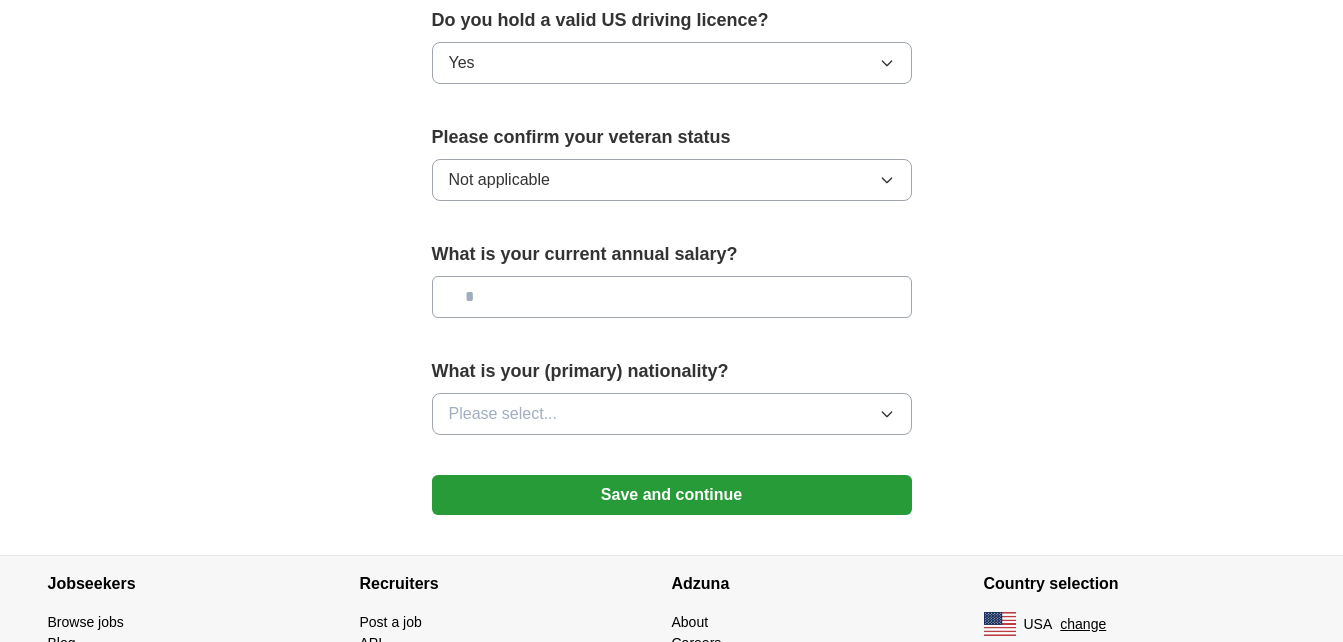 click on "Please select..." at bounding box center [672, 414] 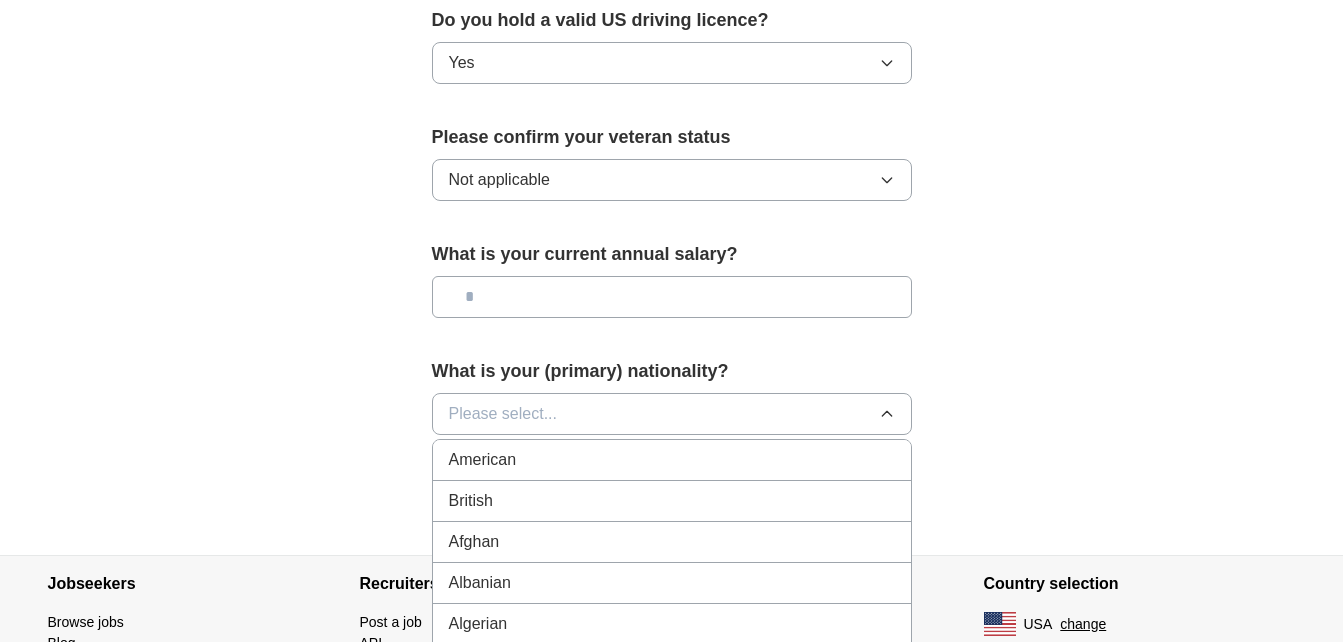 type 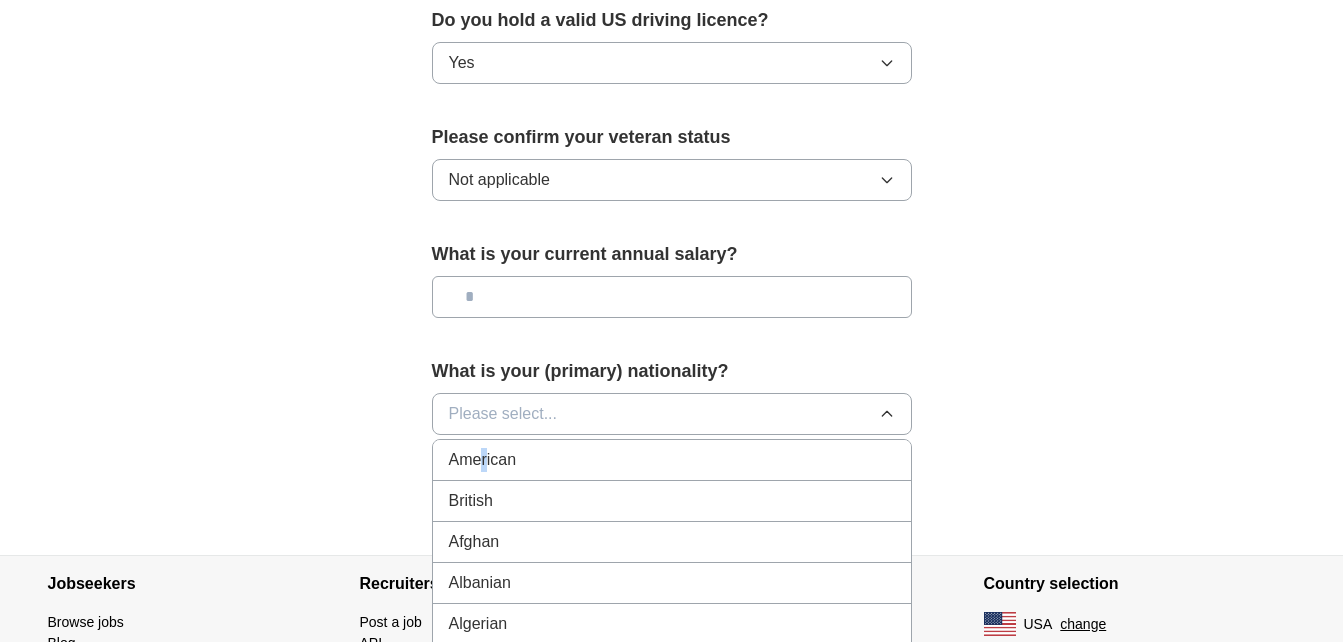 click on "American" at bounding box center [483, 460] 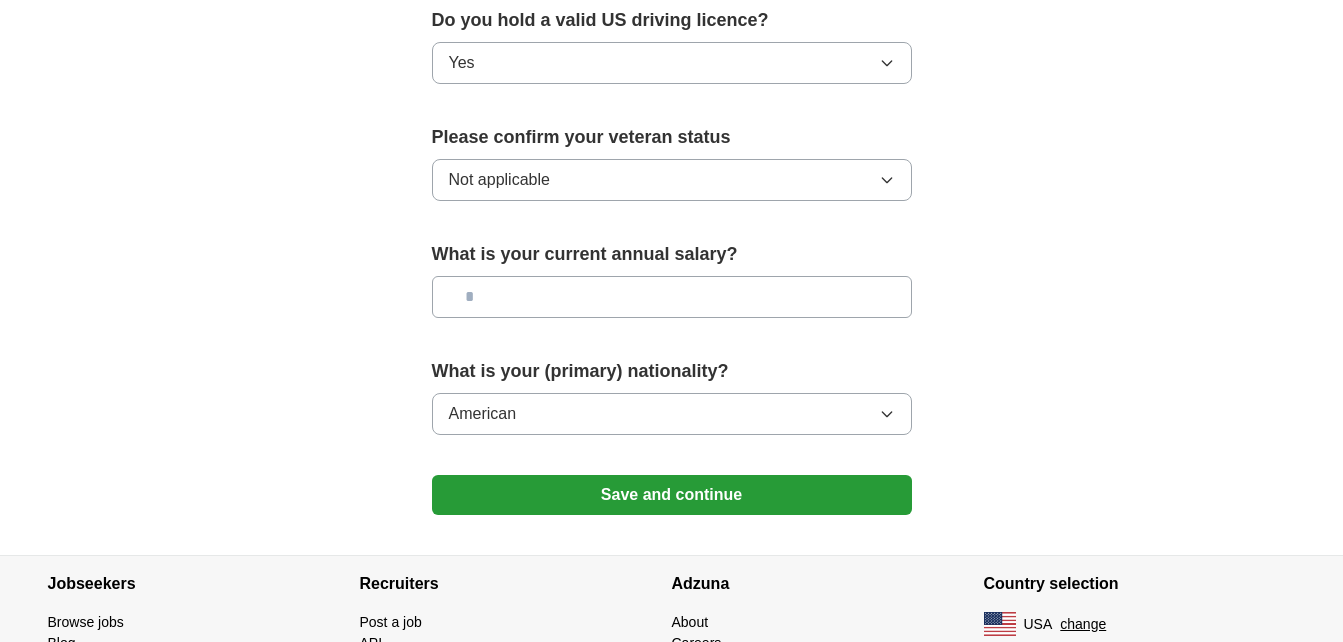 click on "Save and continue" at bounding box center [672, 495] 